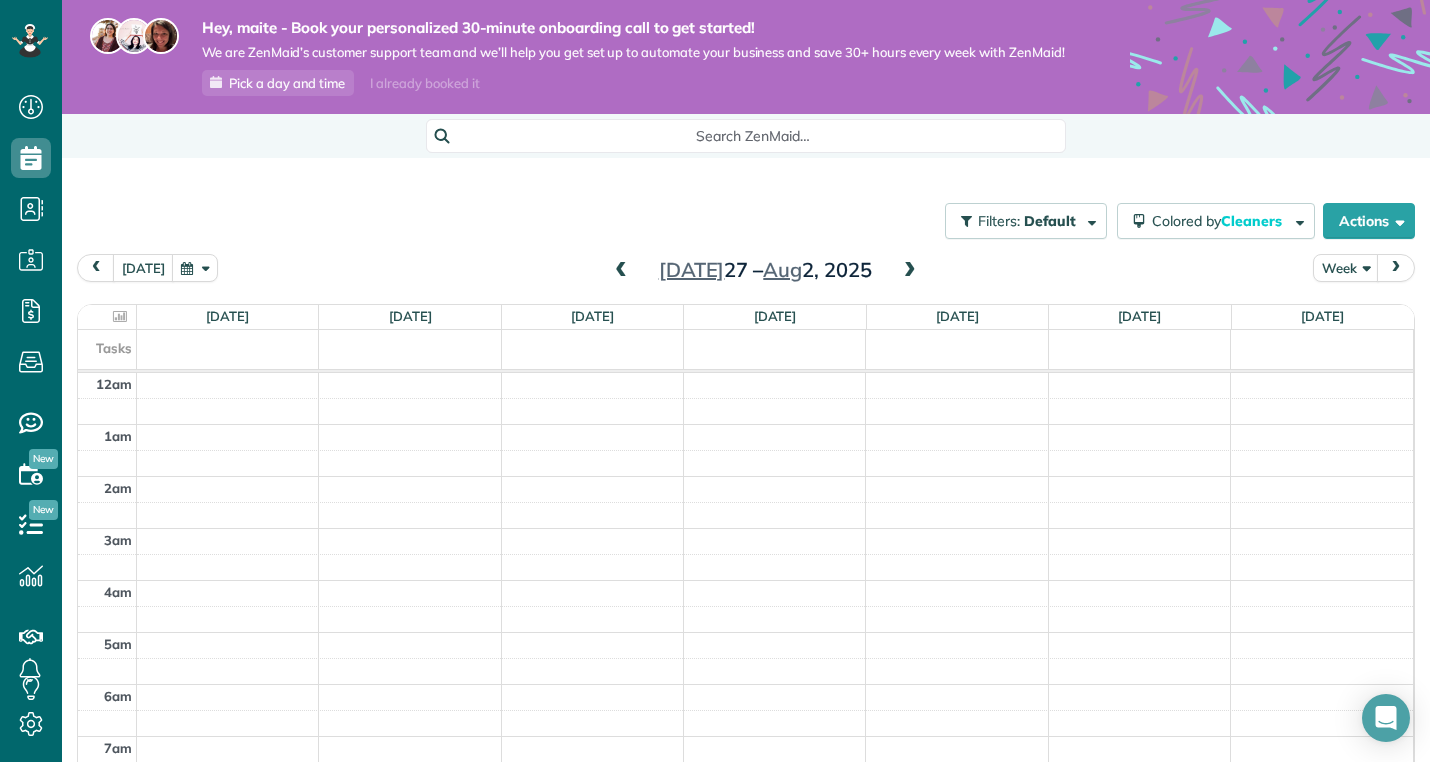 scroll, scrollTop: 0, scrollLeft: 0, axis: both 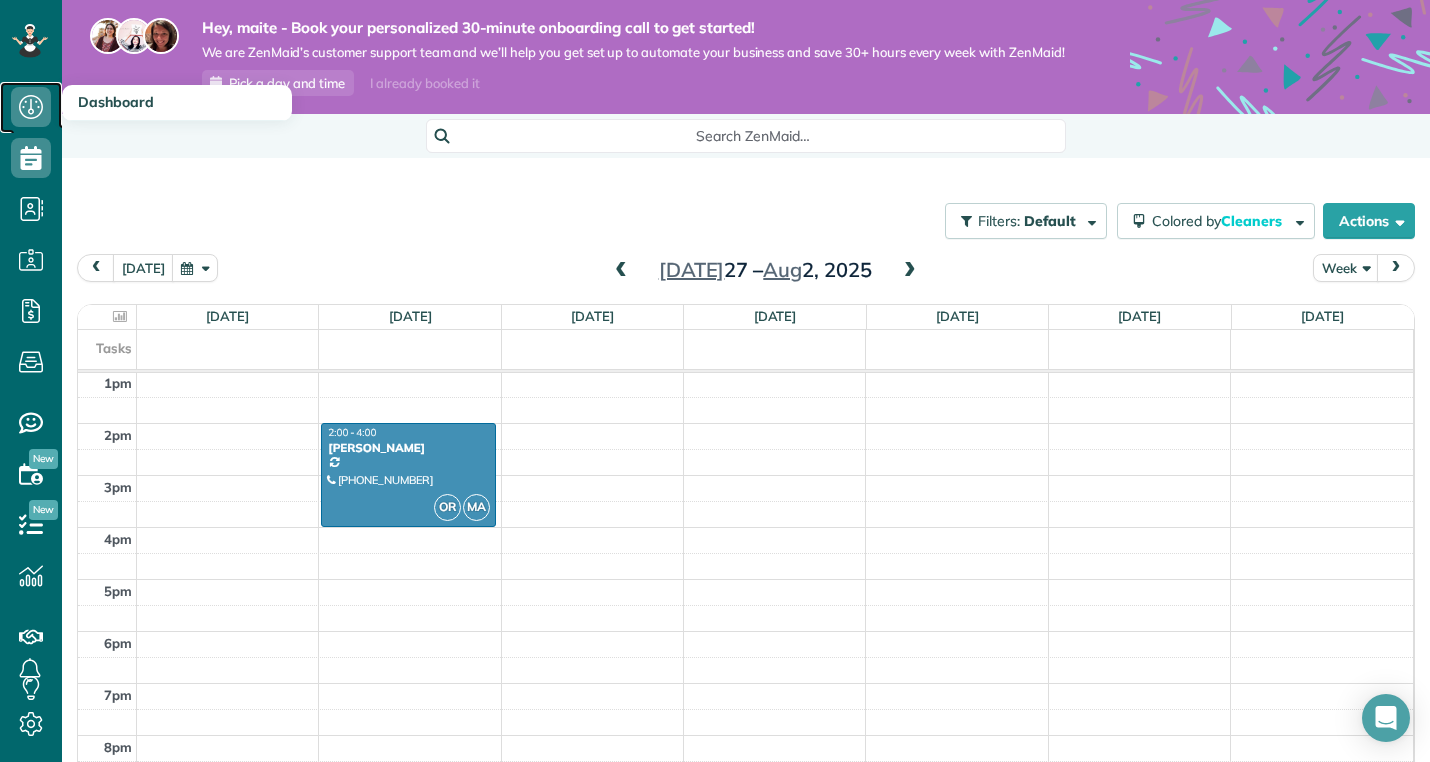 click 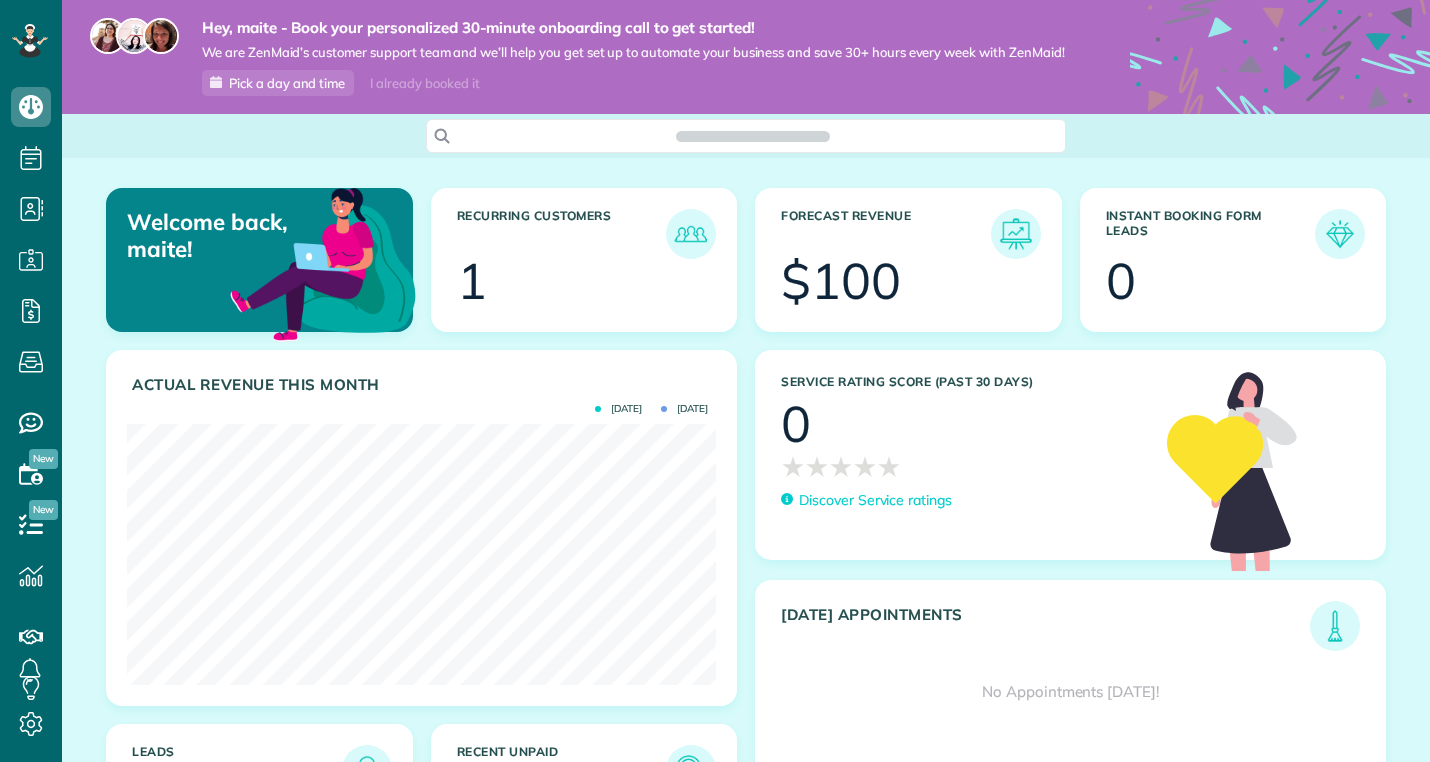 scroll, scrollTop: 0, scrollLeft: 0, axis: both 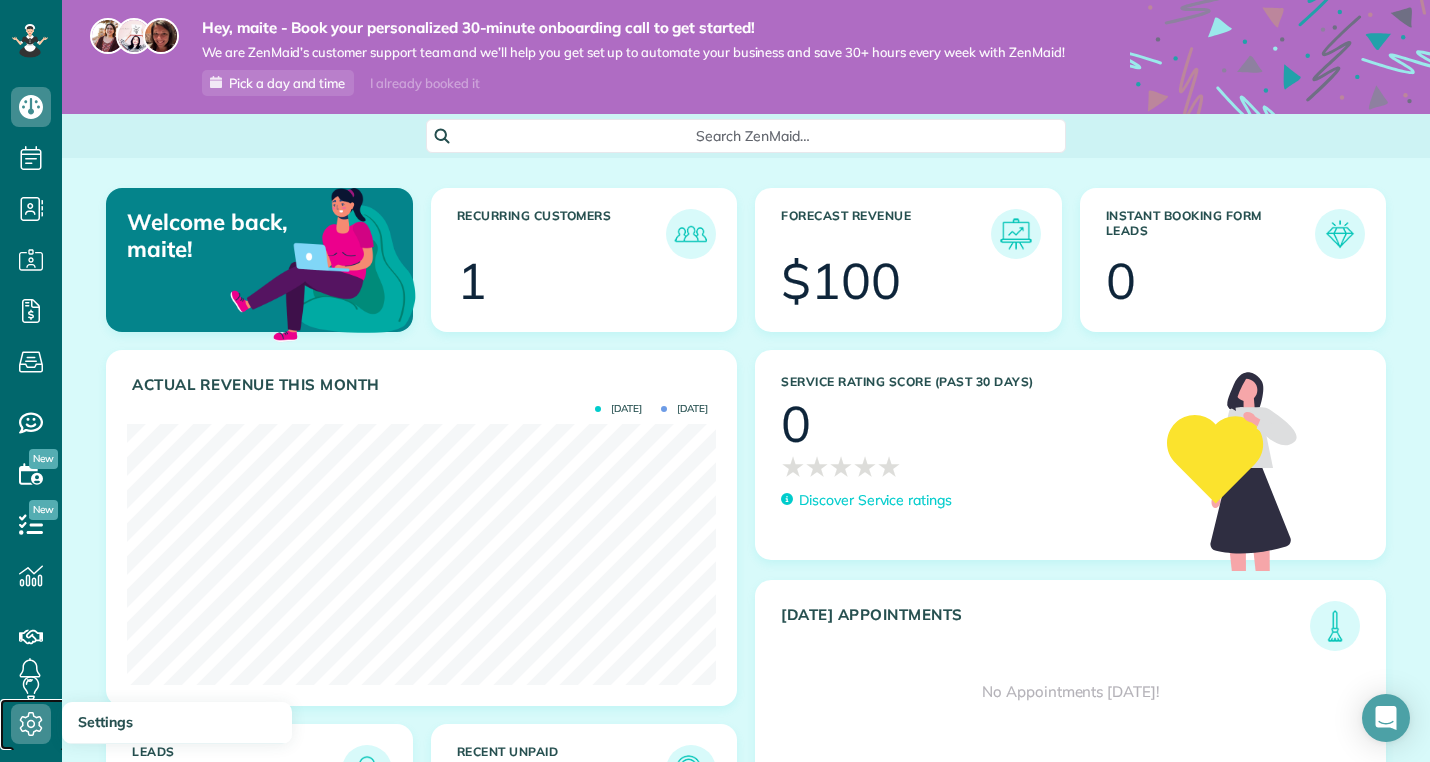 click 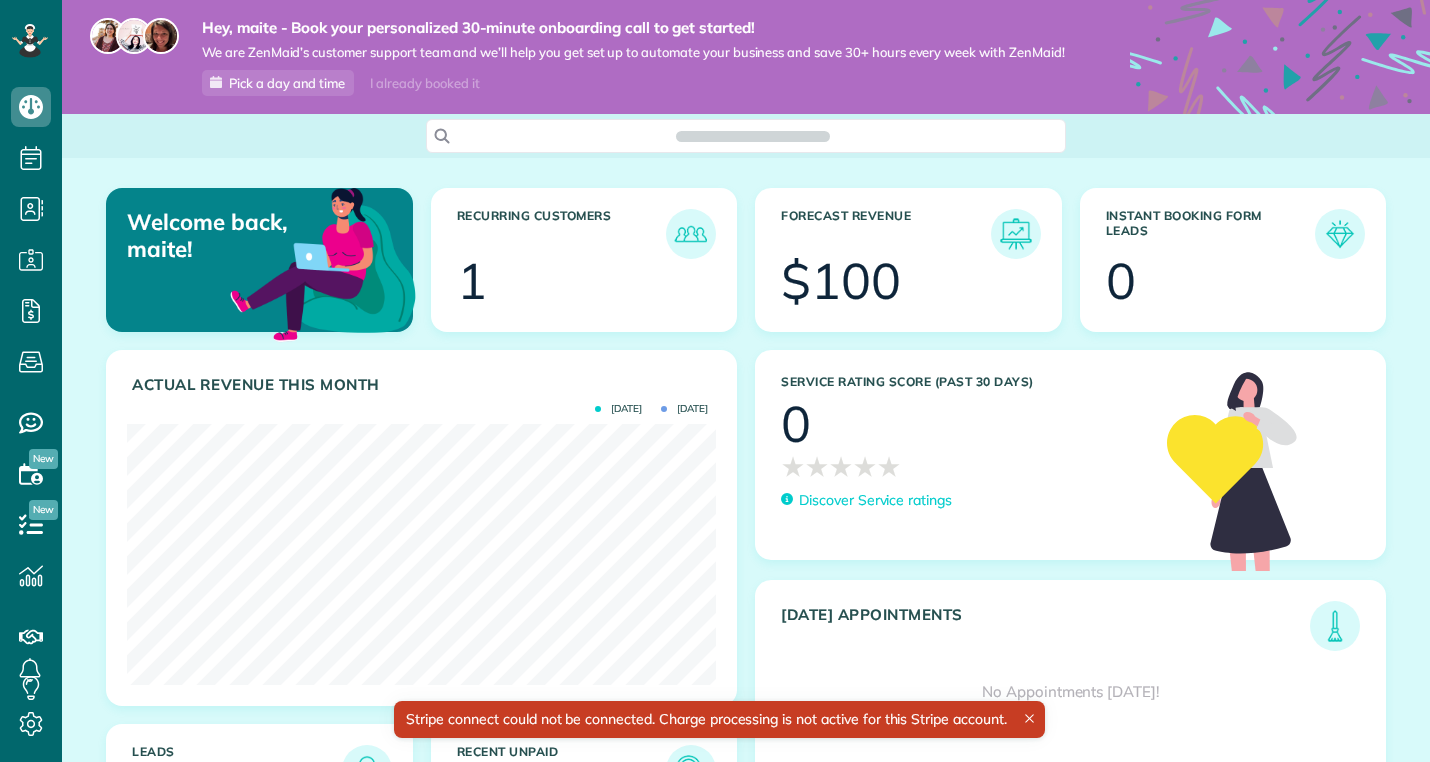 scroll, scrollTop: 0, scrollLeft: 0, axis: both 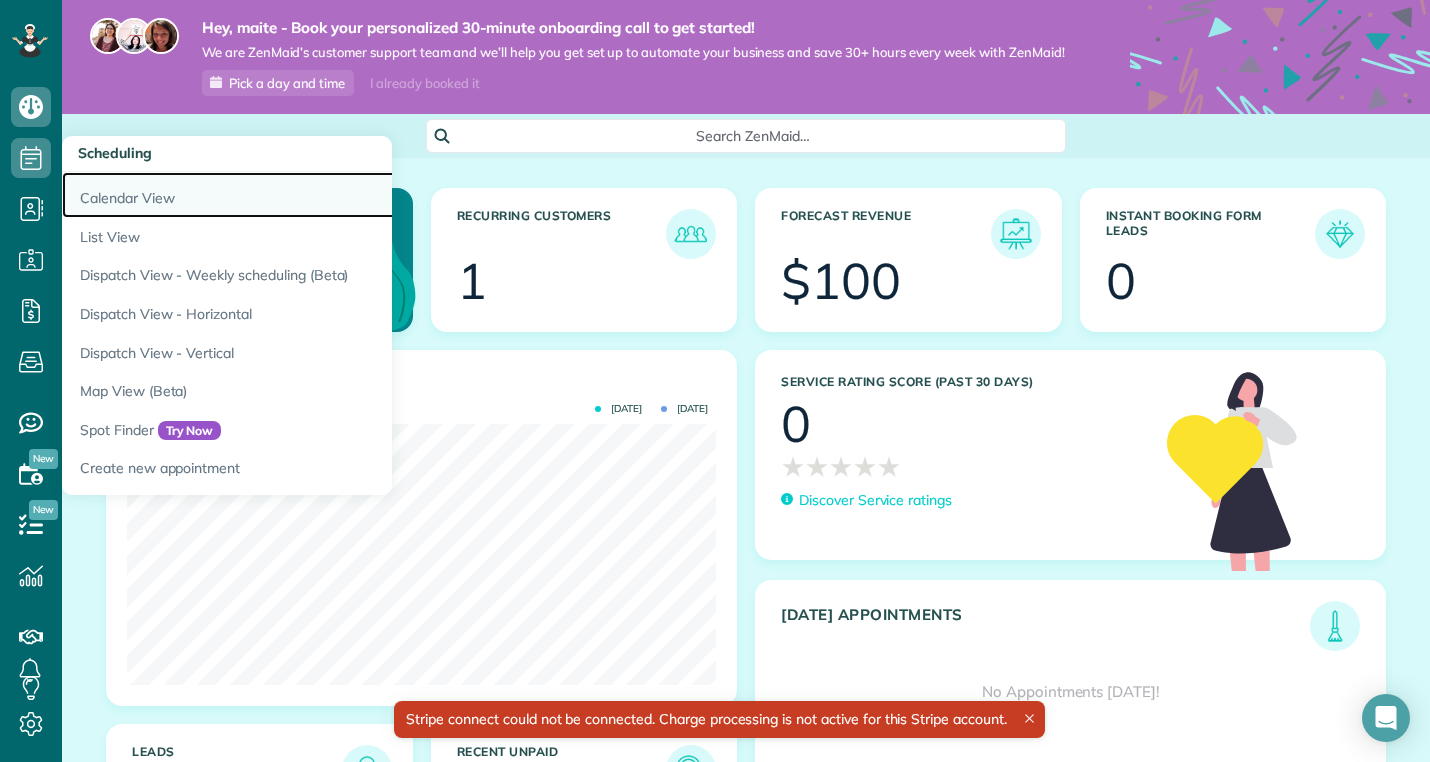click on "Calendar View" at bounding box center (312, 195) 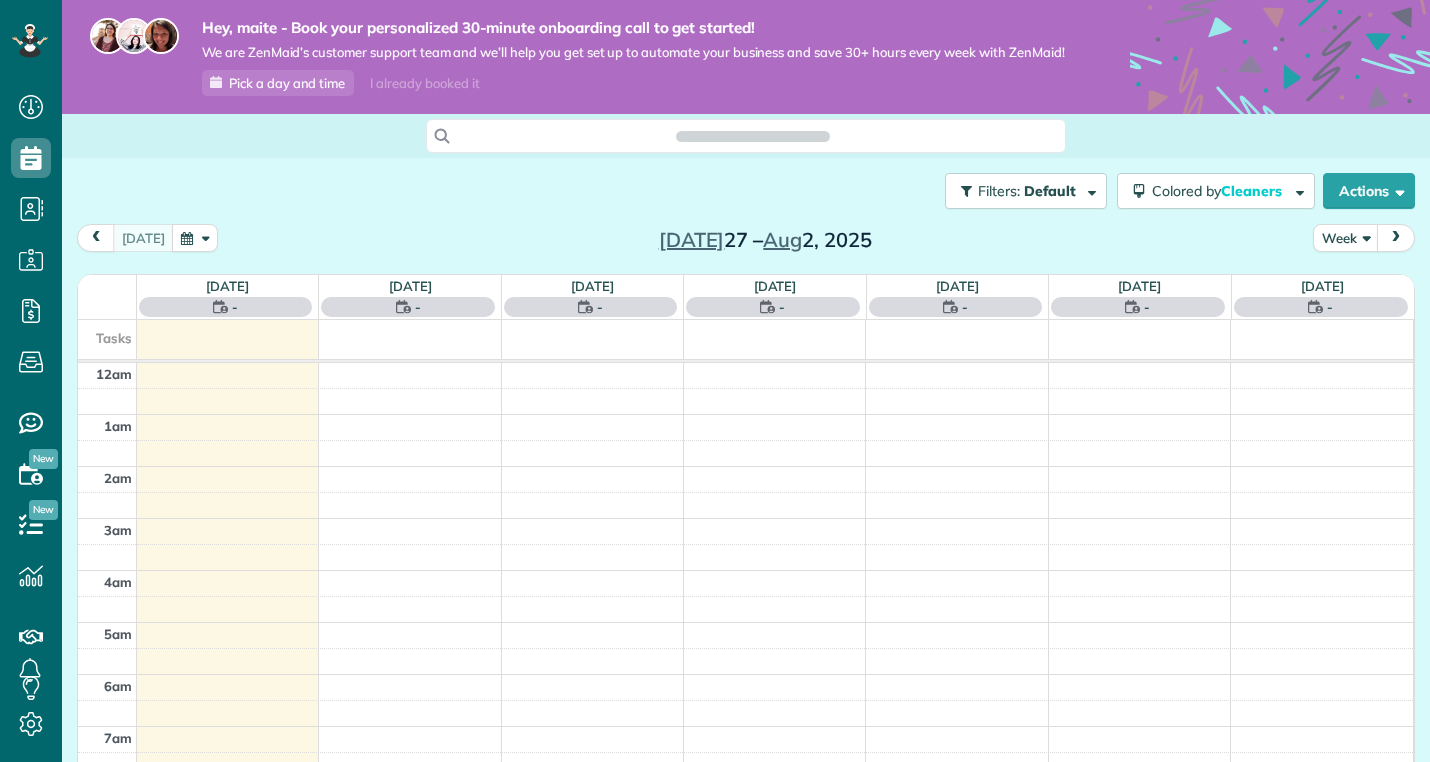 scroll, scrollTop: 0, scrollLeft: 0, axis: both 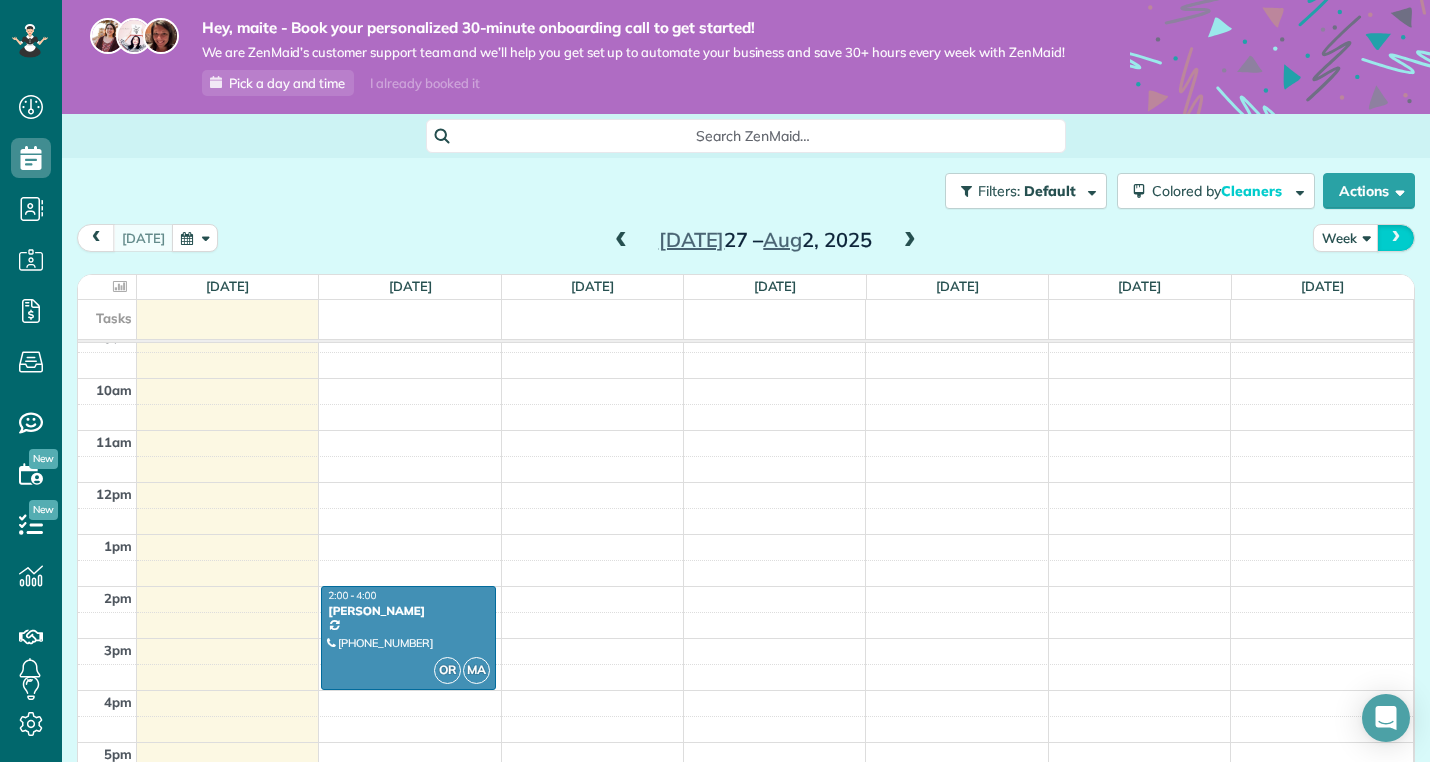 click at bounding box center (1396, 237) 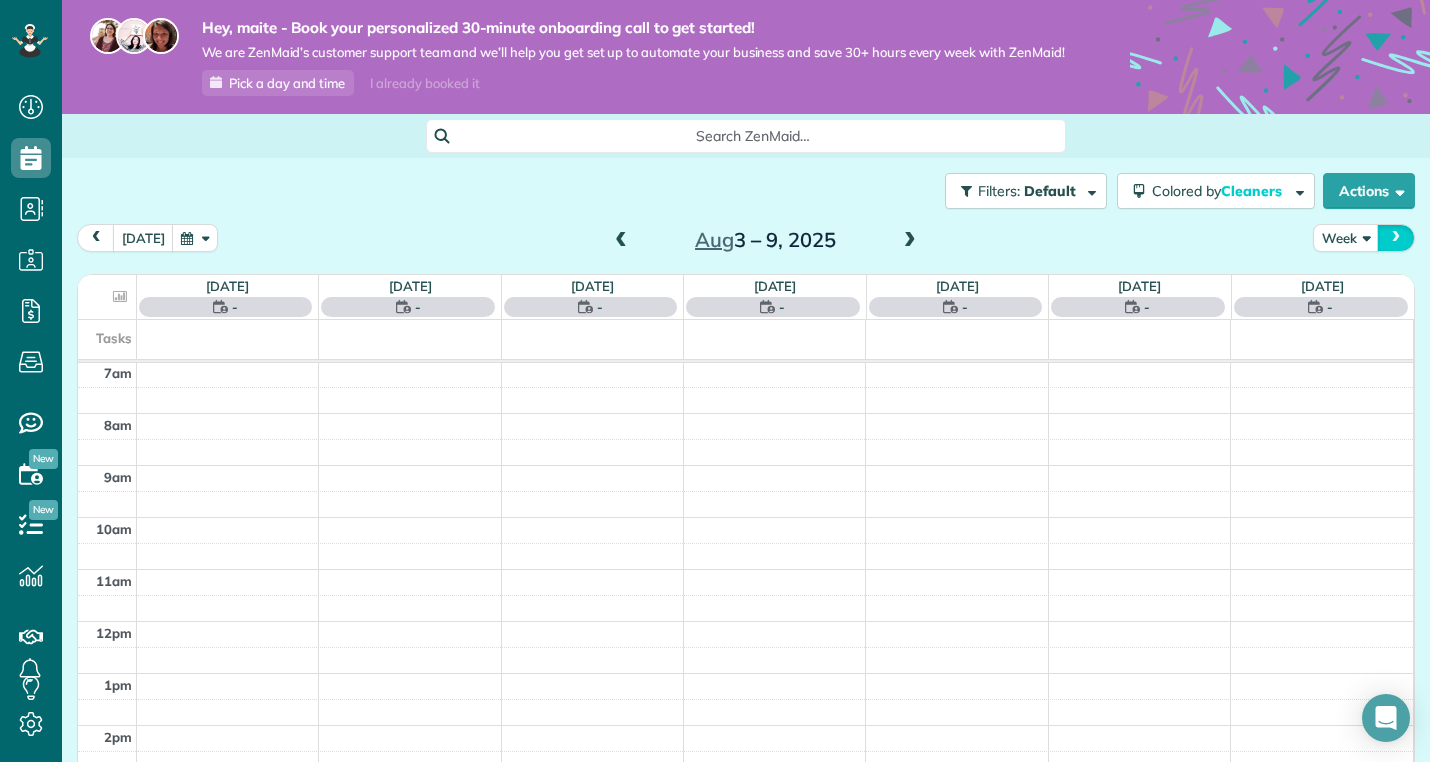 click at bounding box center [1396, 237] 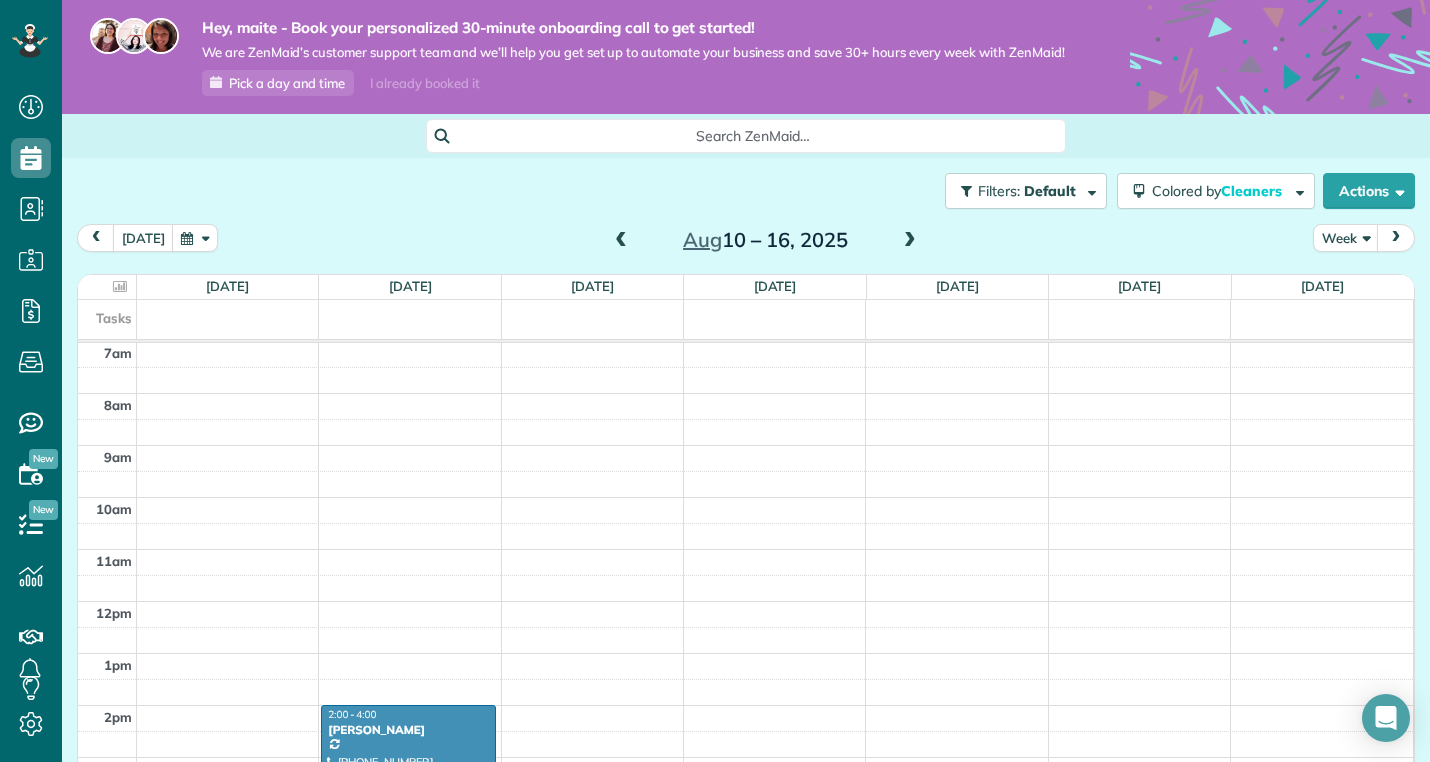 scroll, scrollTop: 634, scrollLeft: 0, axis: vertical 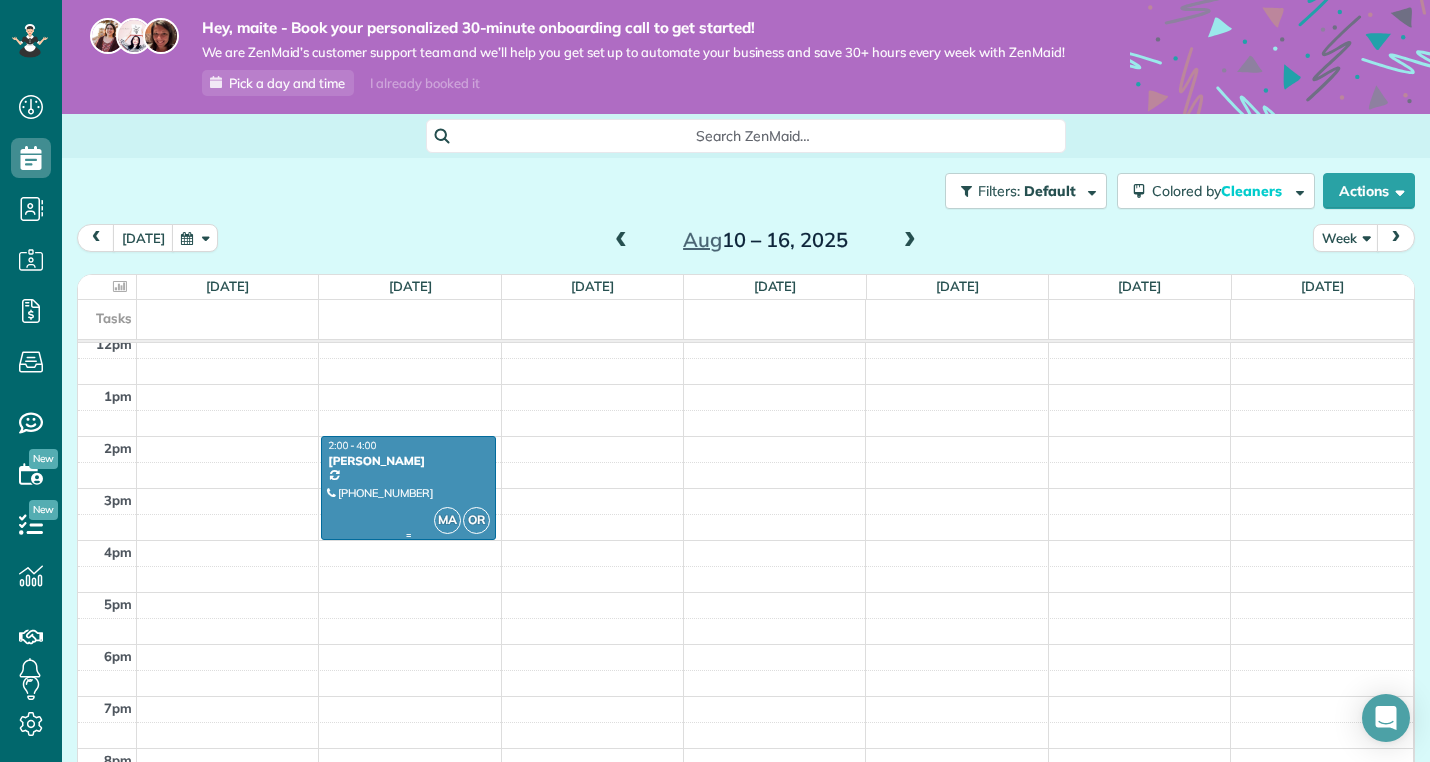 click at bounding box center [408, 488] 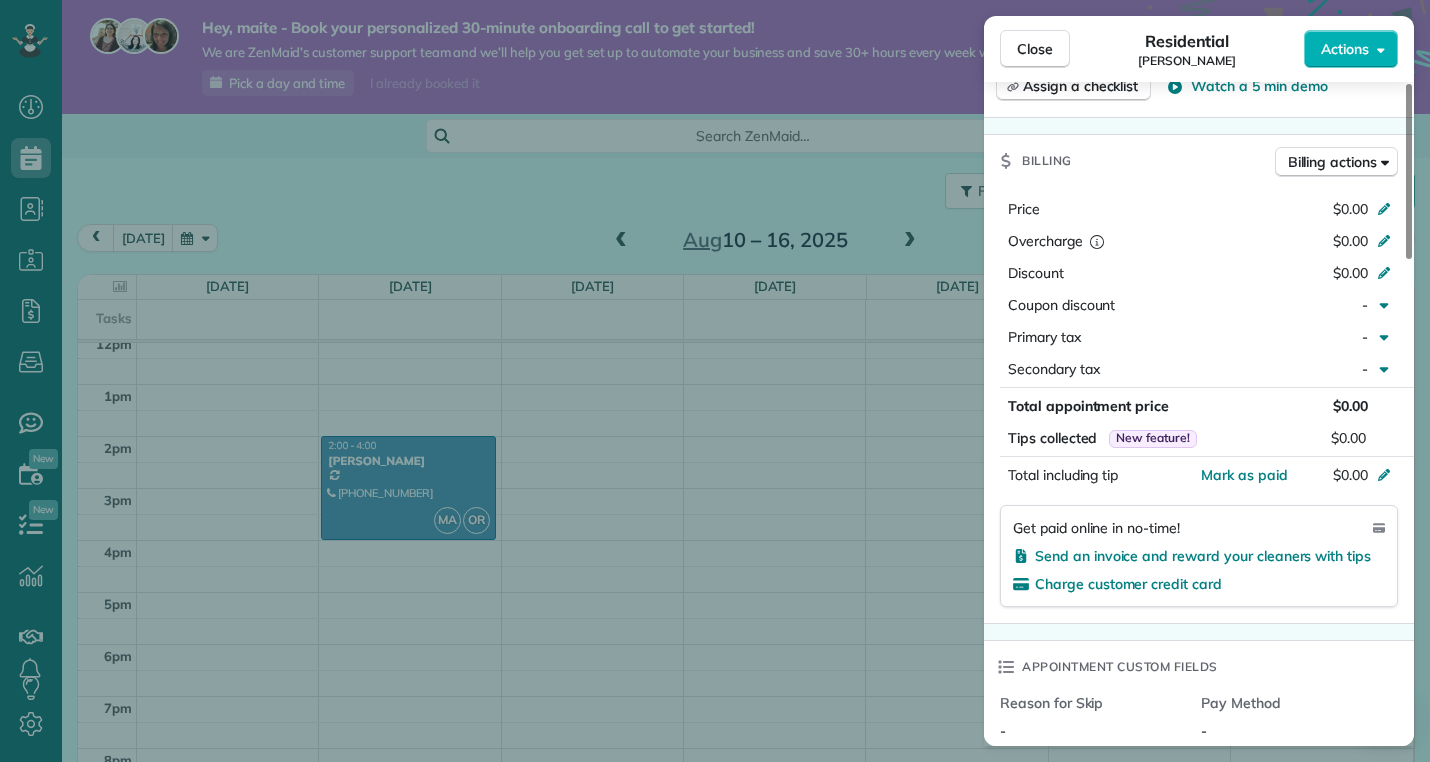 scroll, scrollTop: 887, scrollLeft: 0, axis: vertical 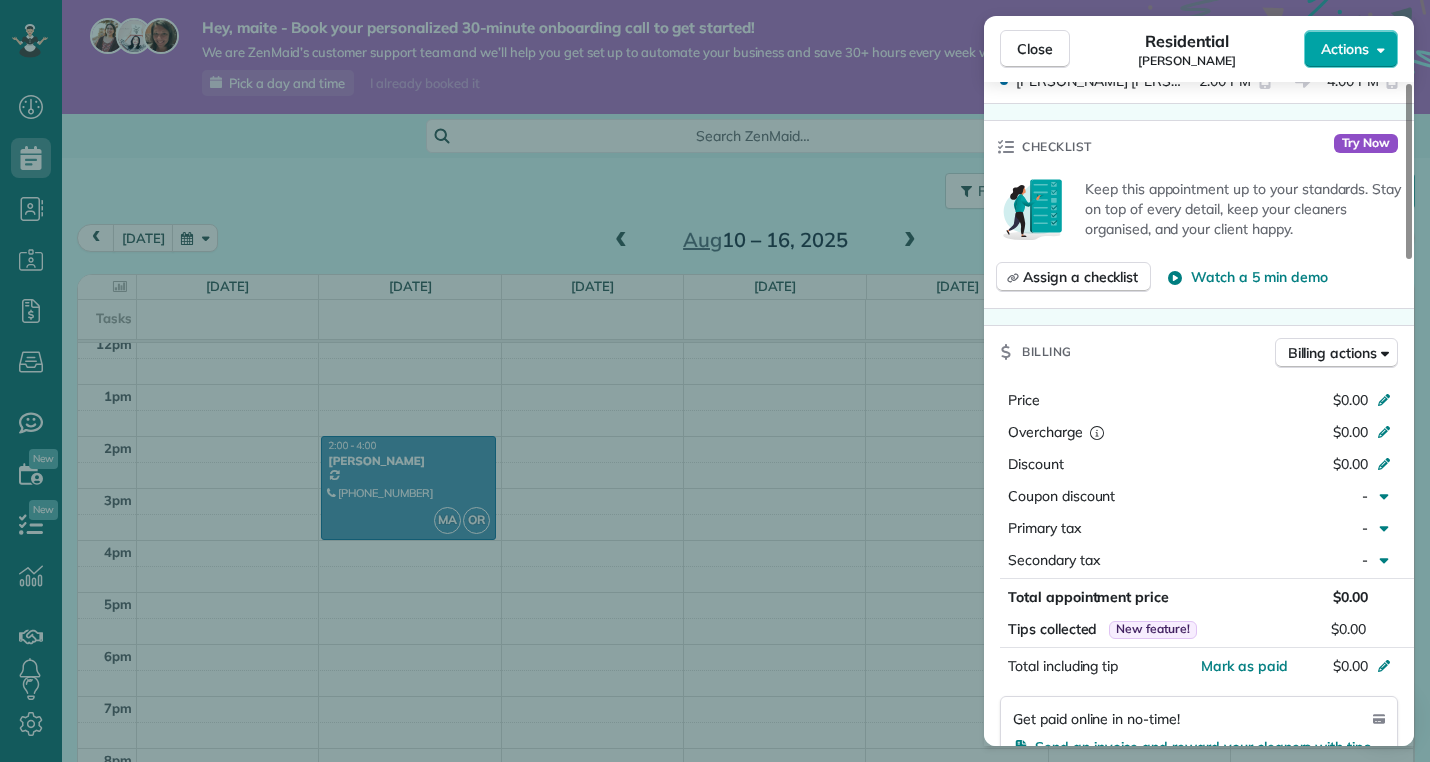 click on "Actions" at bounding box center [1345, 49] 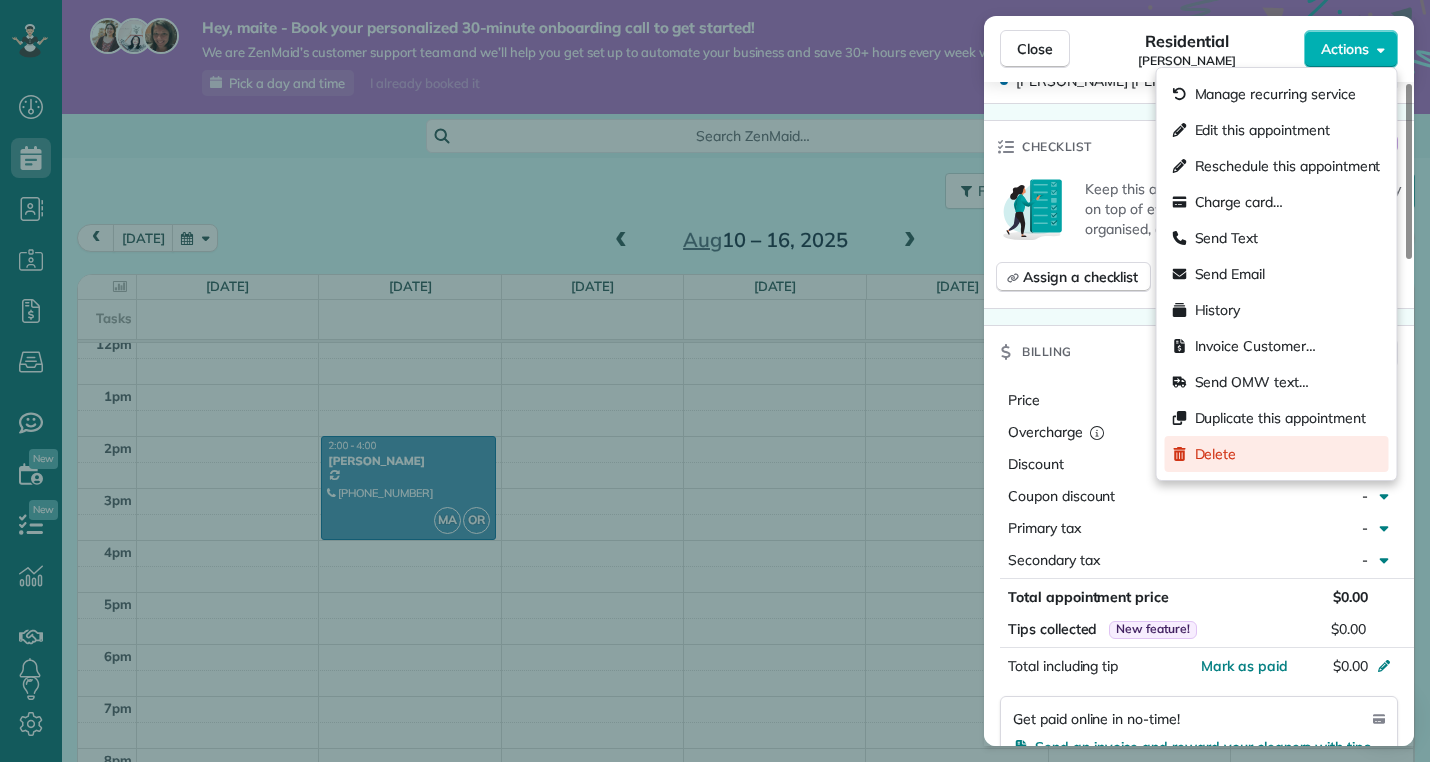 click on "Delete" at bounding box center [1277, 454] 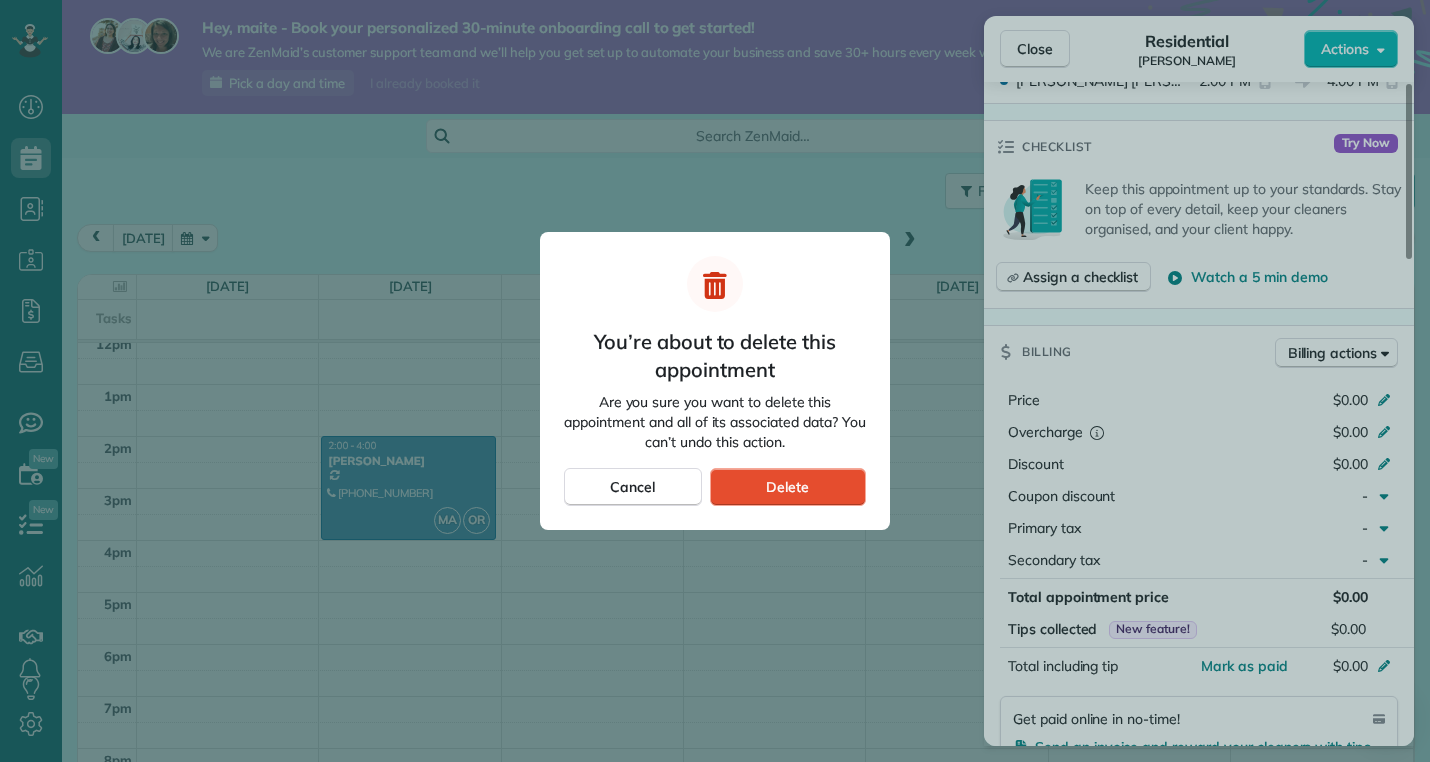 click on "You’re about to delete this appointment Are you sure you want to delete this appointment and all of its associated data? You can’t undo this action. Cancel Delete" at bounding box center [715, 381] 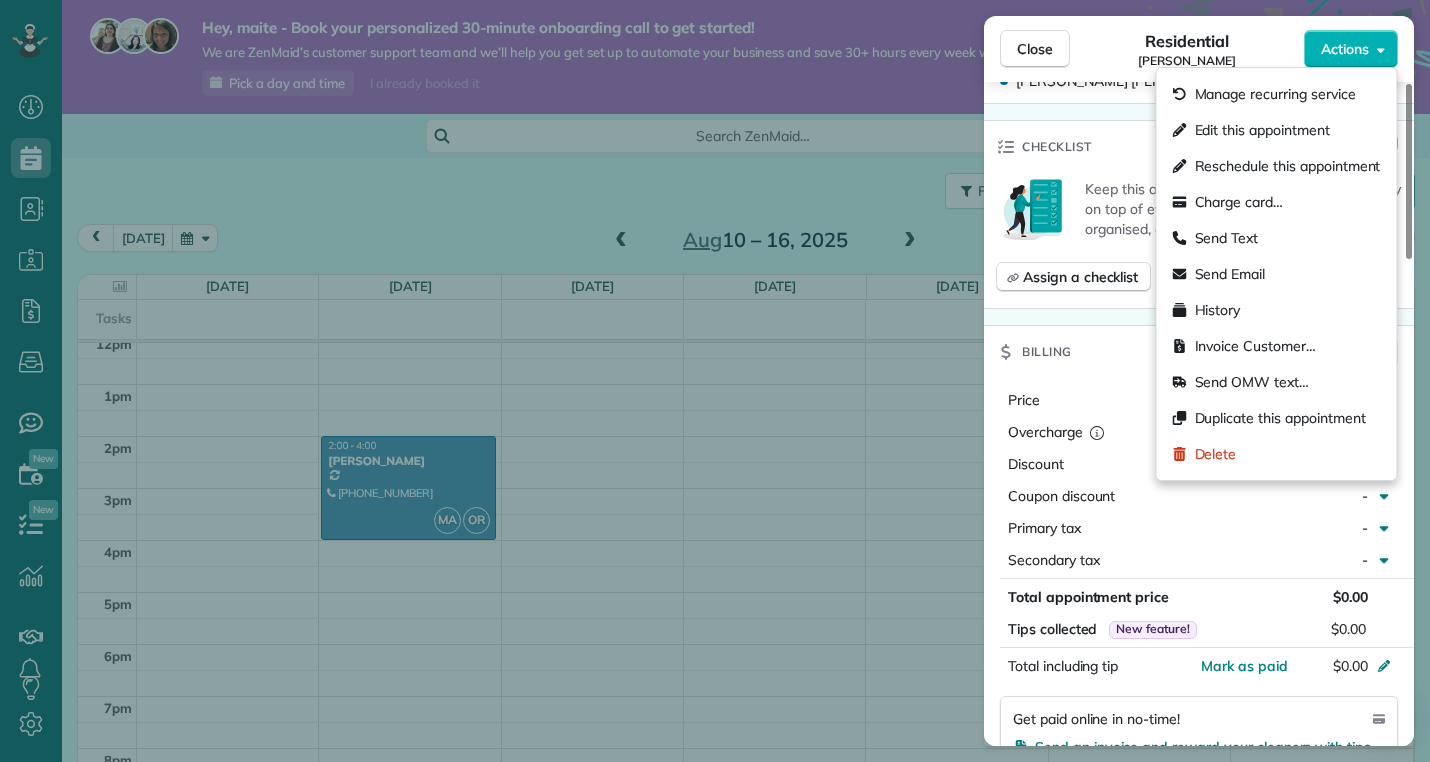 click on "Actions" at bounding box center [1345, 49] 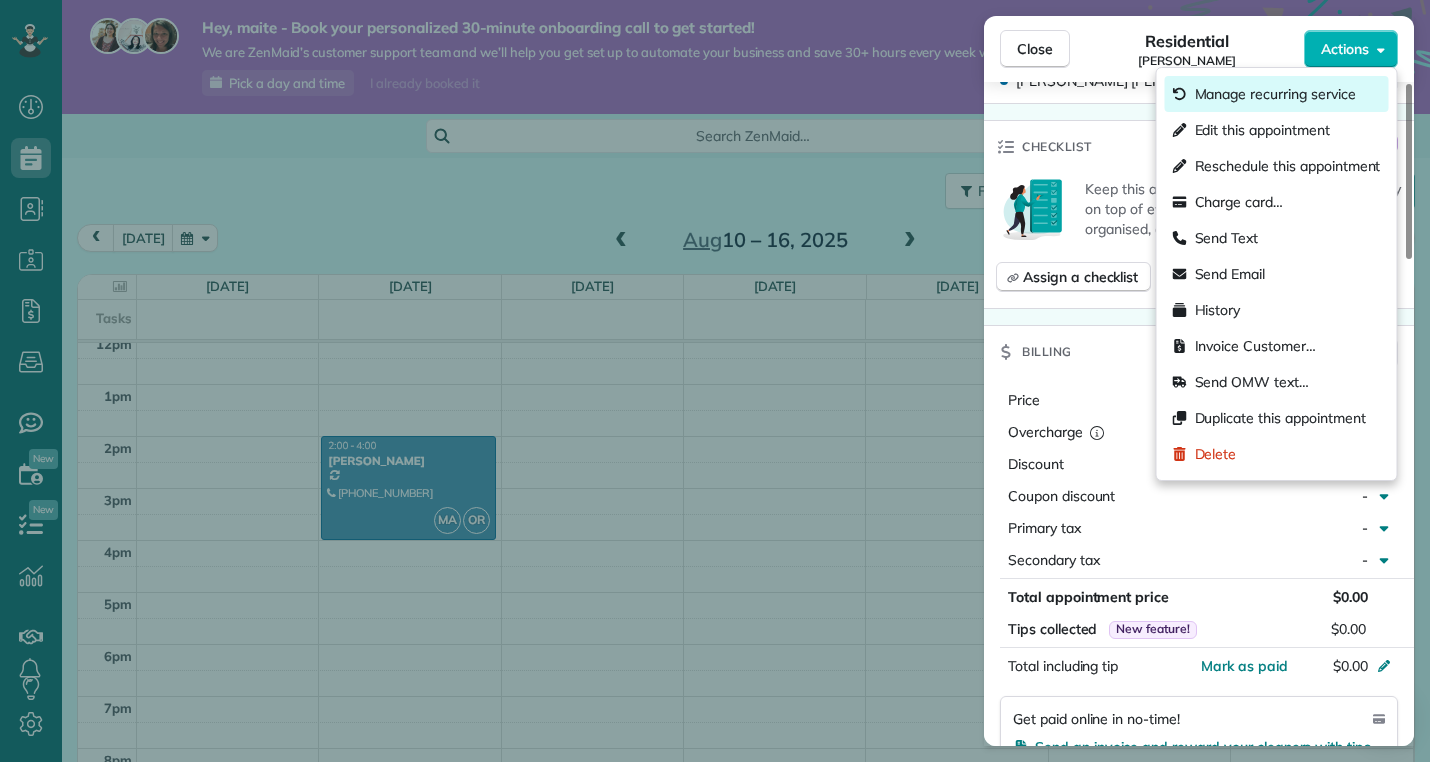 click on "Manage recurring service" at bounding box center (1275, 94) 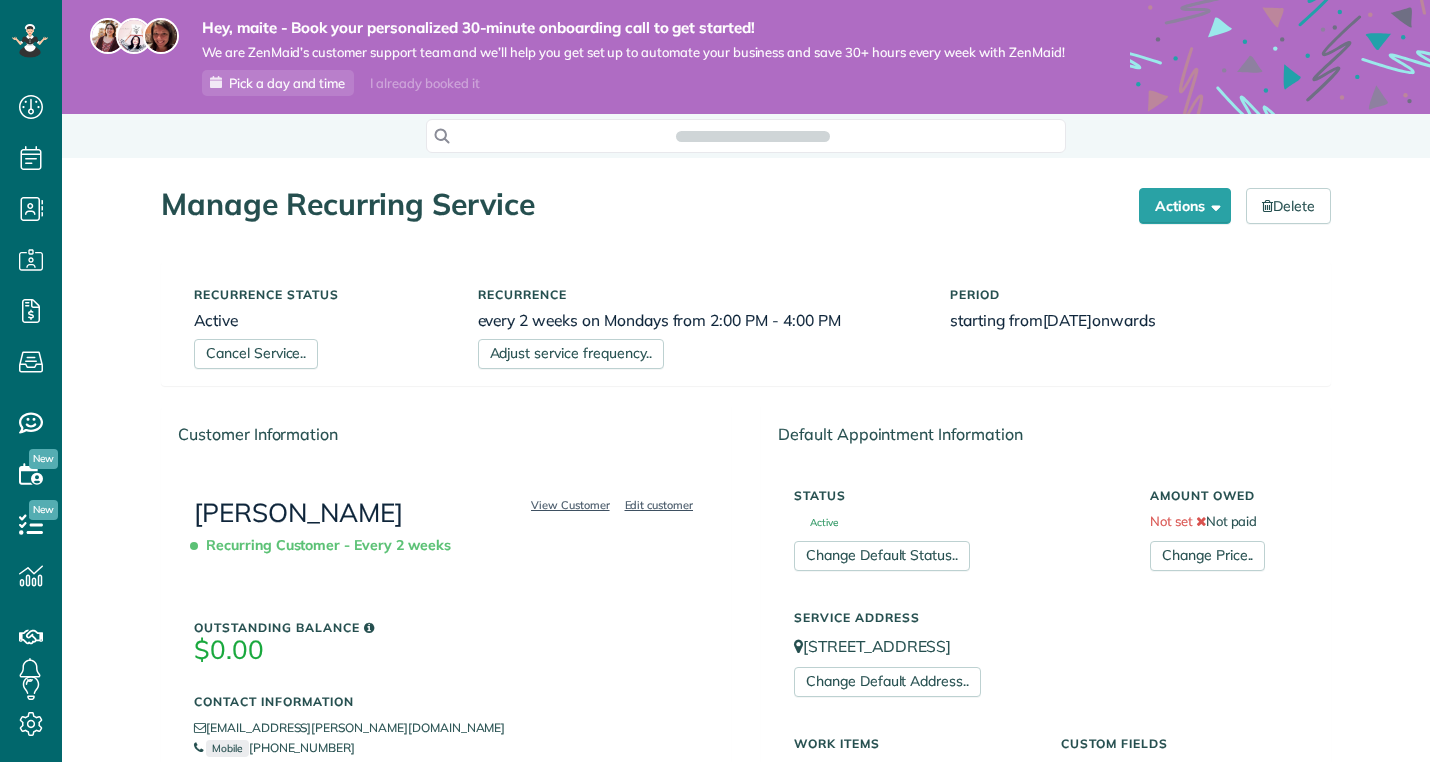 scroll, scrollTop: 0, scrollLeft: 0, axis: both 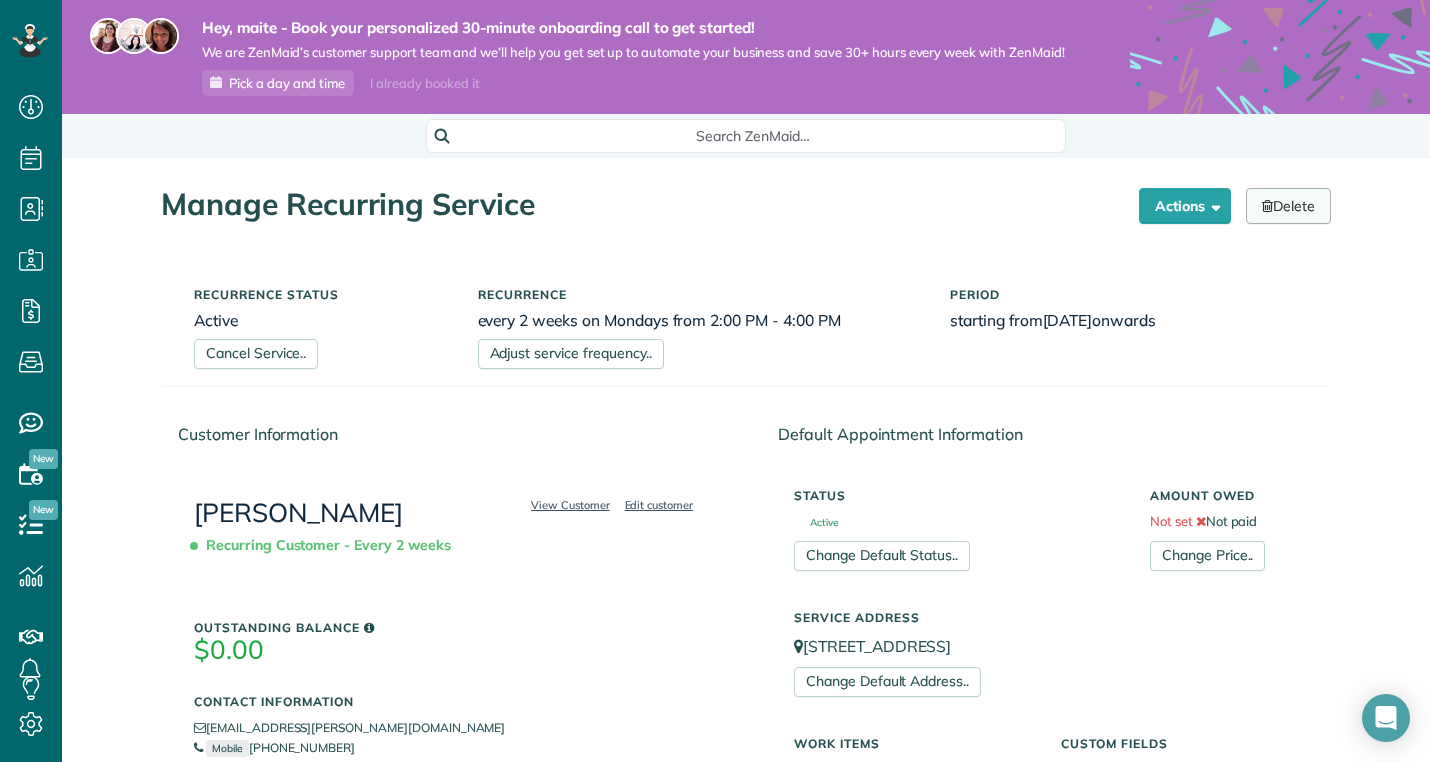 click on "Delete" at bounding box center (1288, 206) 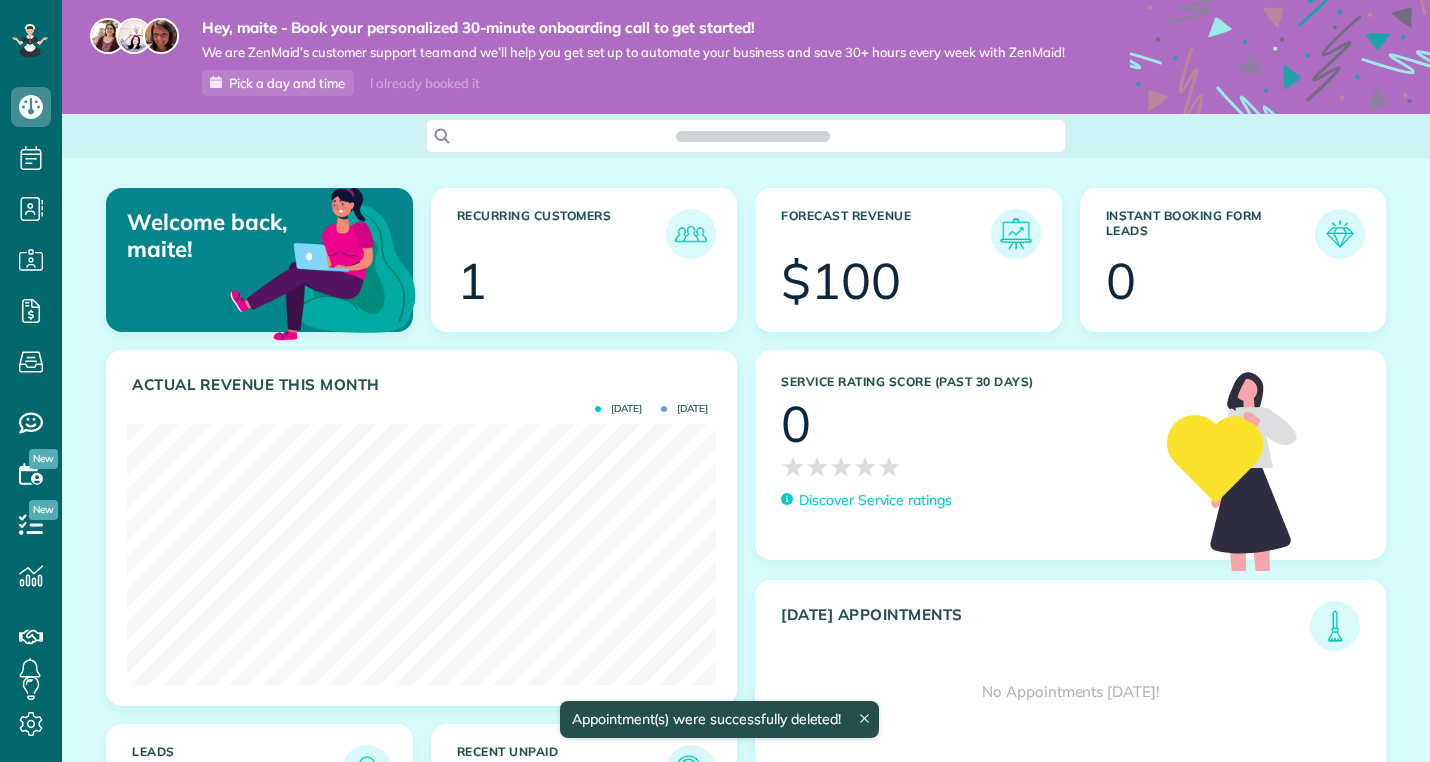 scroll, scrollTop: 0, scrollLeft: 0, axis: both 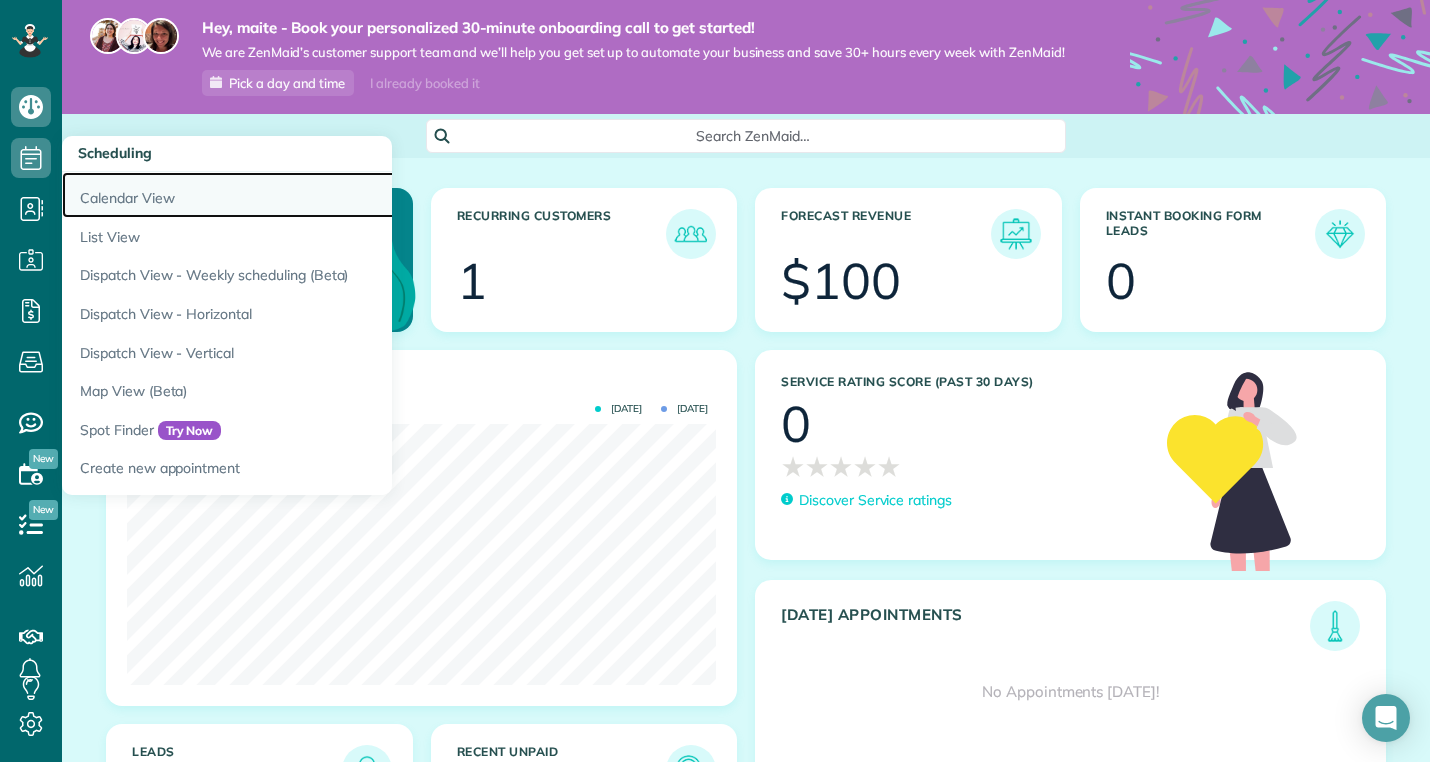 click on "Calendar View" at bounding box center (312, 195) 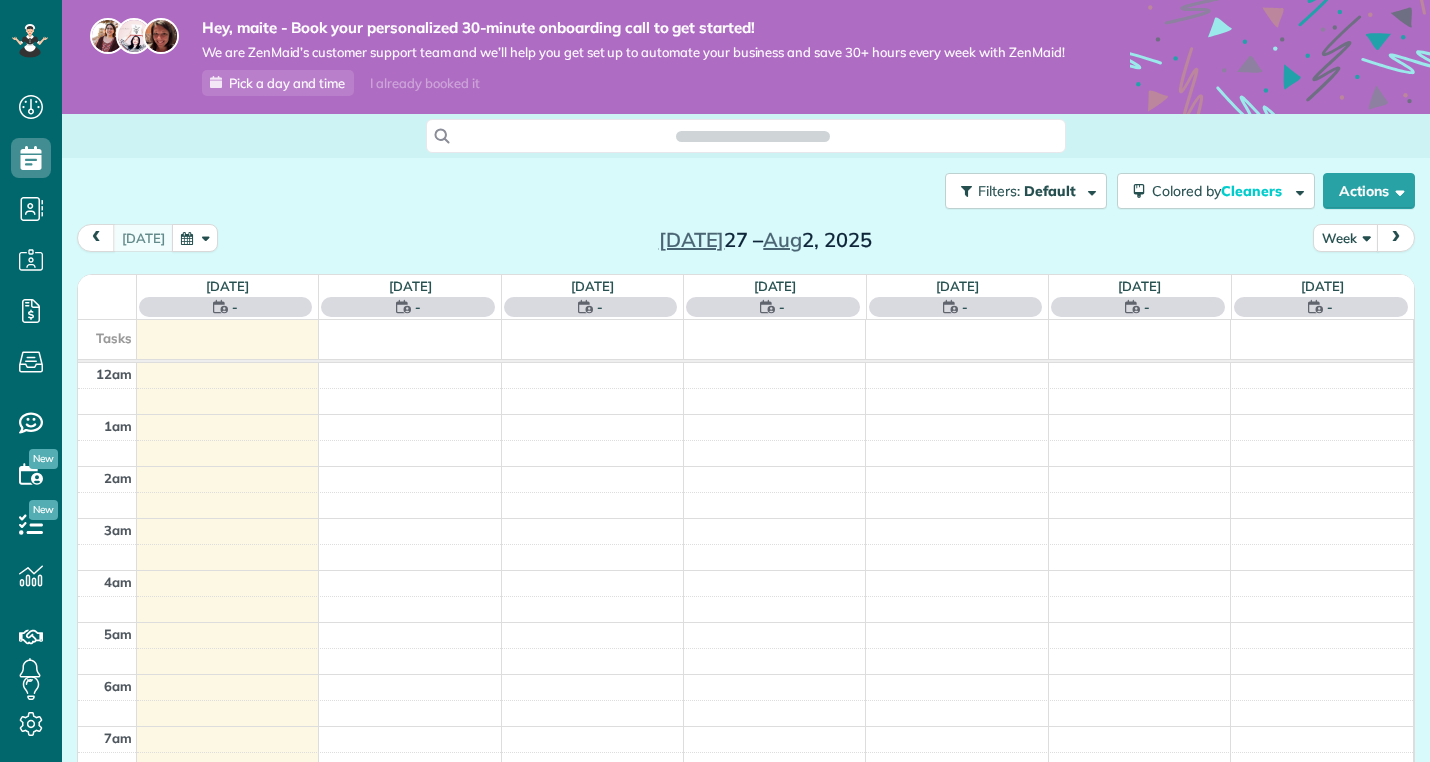 scroll, scrollTop: 0, scrollLeft: 0, axis: both 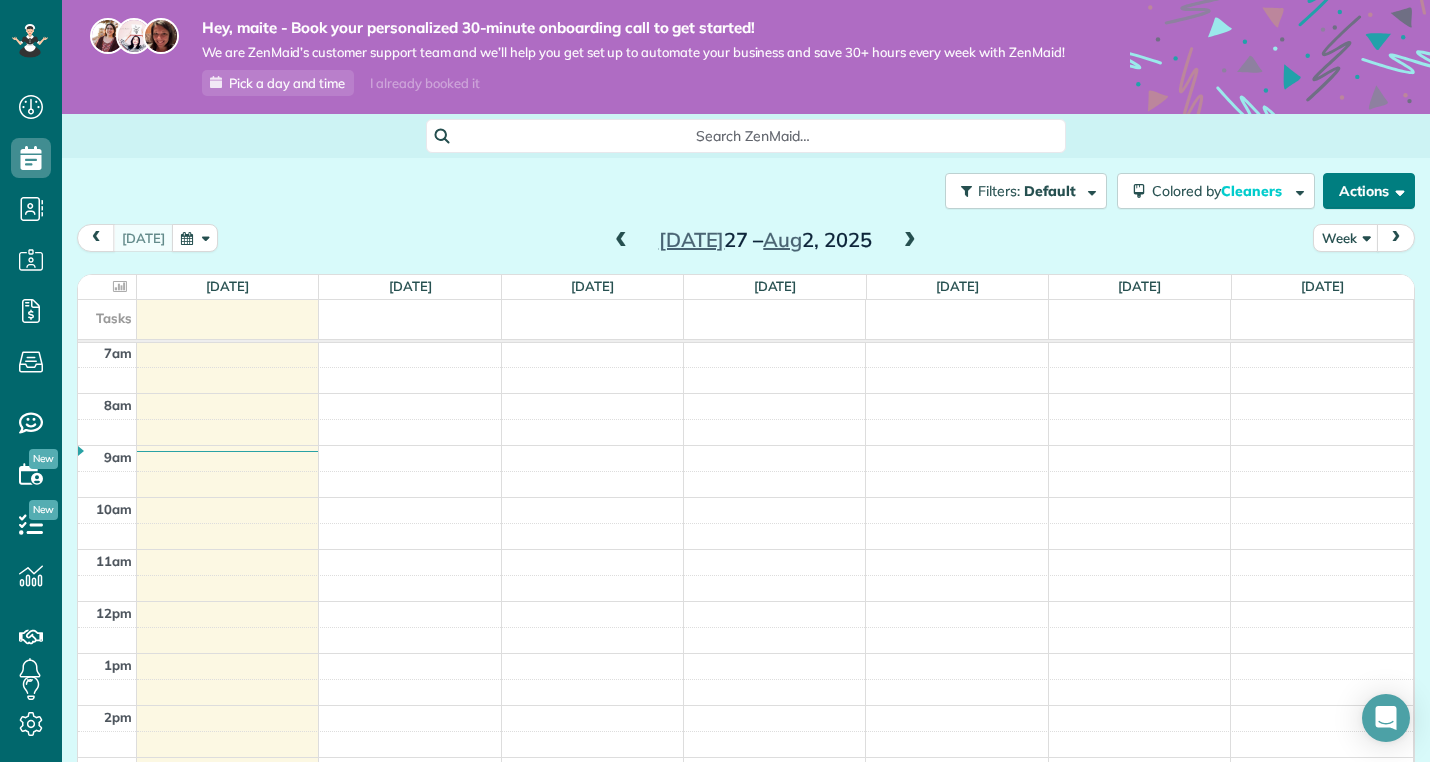 click on "Actions" at bounding box center (1369, 191) 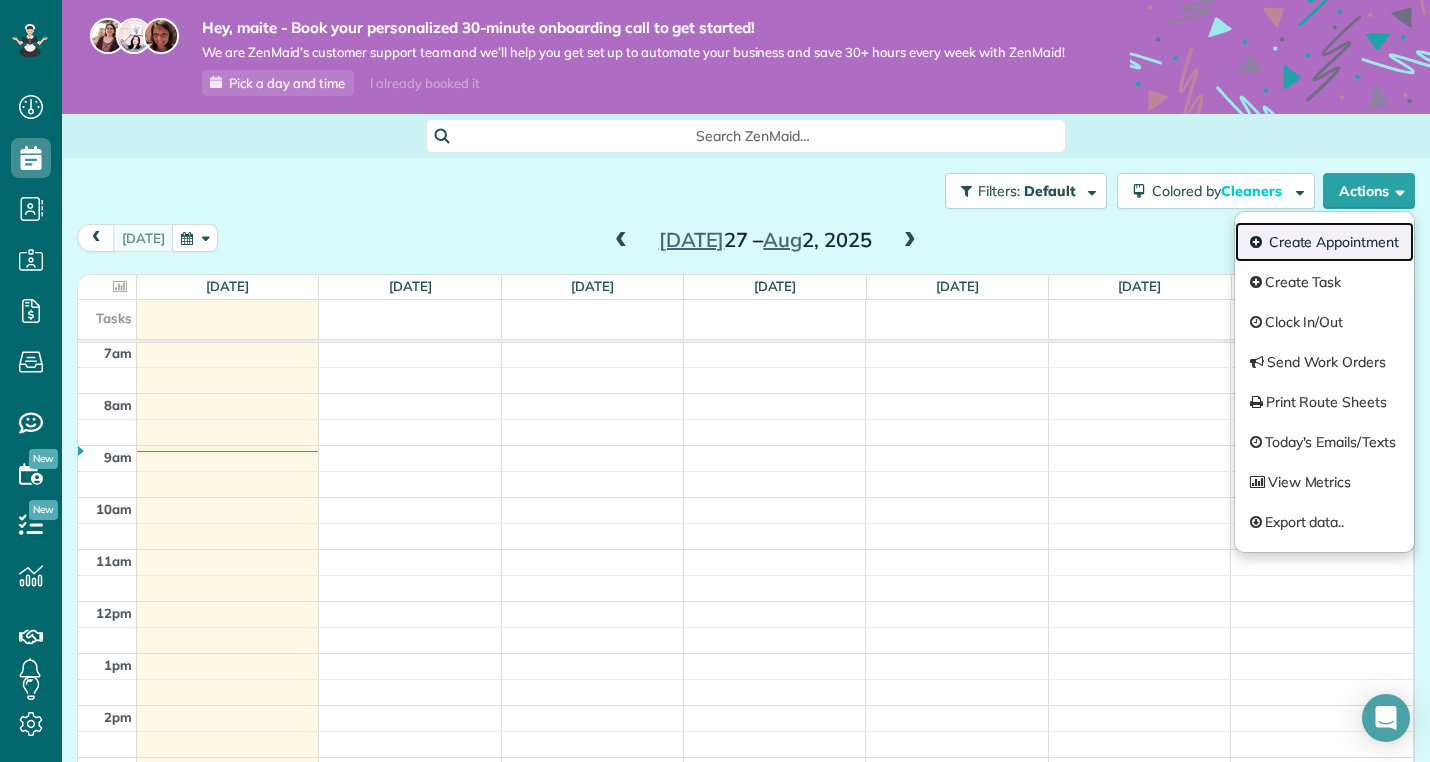 click on "Create Appointment" at bounding box center (1324, 242) 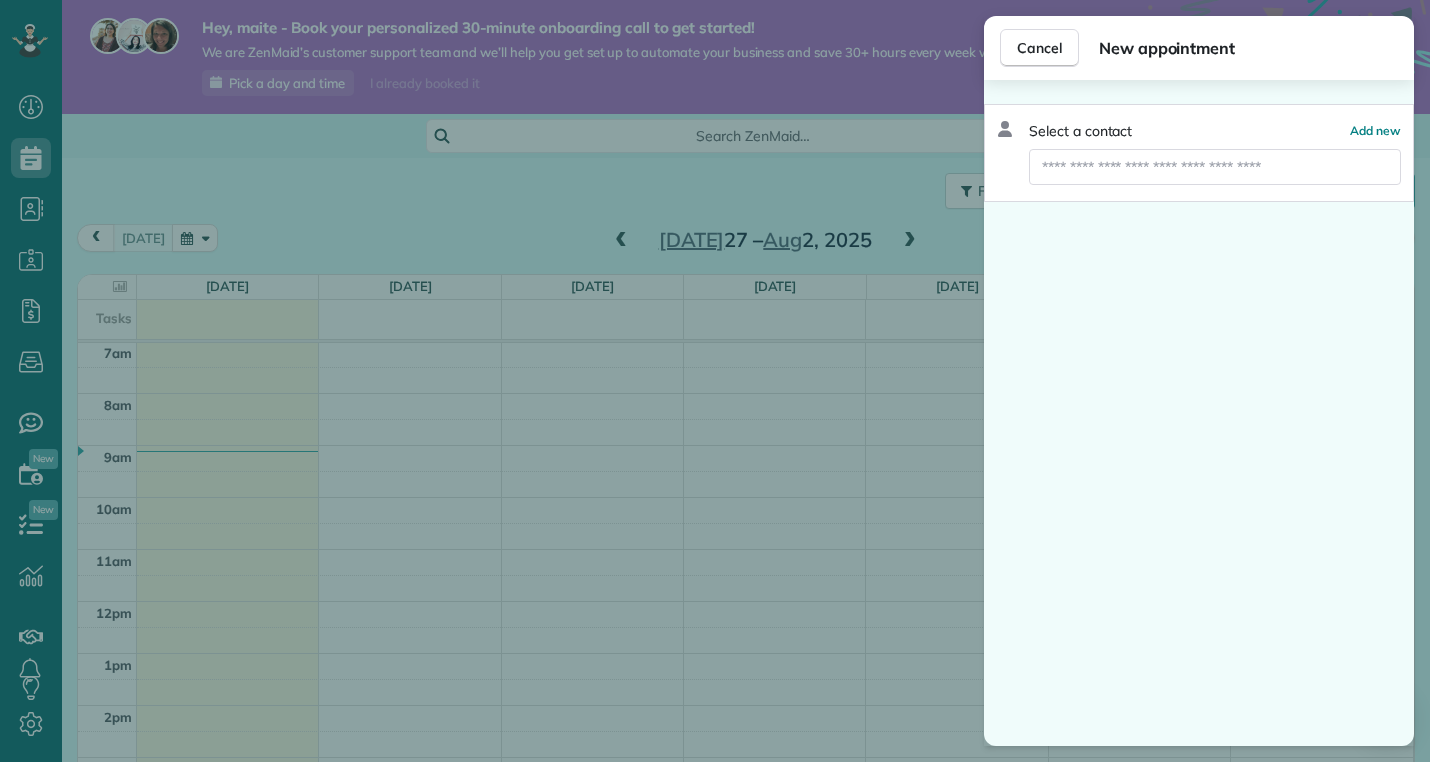 click on "Cancel New appointment Select a contact Add new" at bounding box center [715, 381] 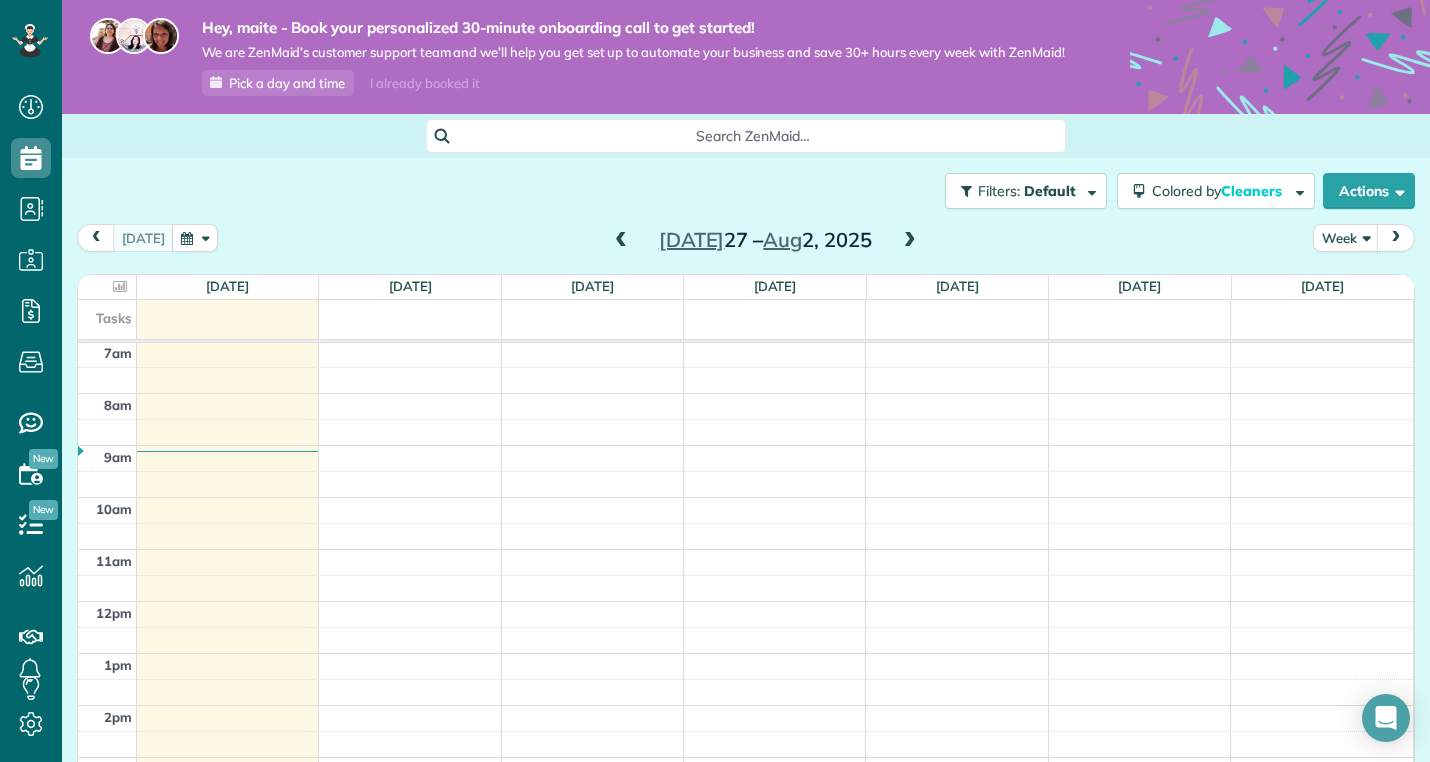 click on "12am 1am 2am 3am 4am 5am 6am 7am 8am 9am 10am 11am 12pm 1pm 2pm 3pm 4pm 5pm 6pm 7pm 8pm 9pm 10pm 11pm" at bounding box center [745, 601] 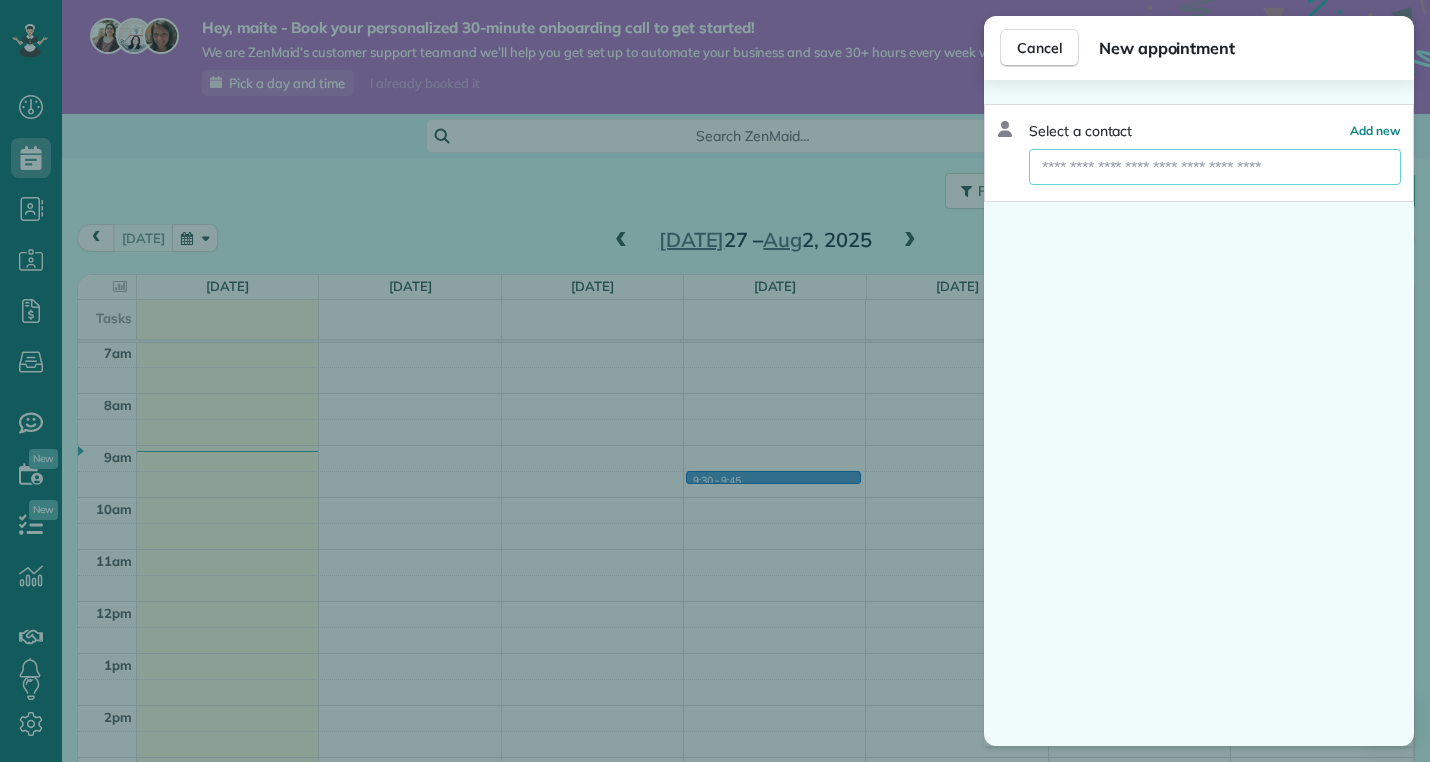click at bounding box center (1215, 167) 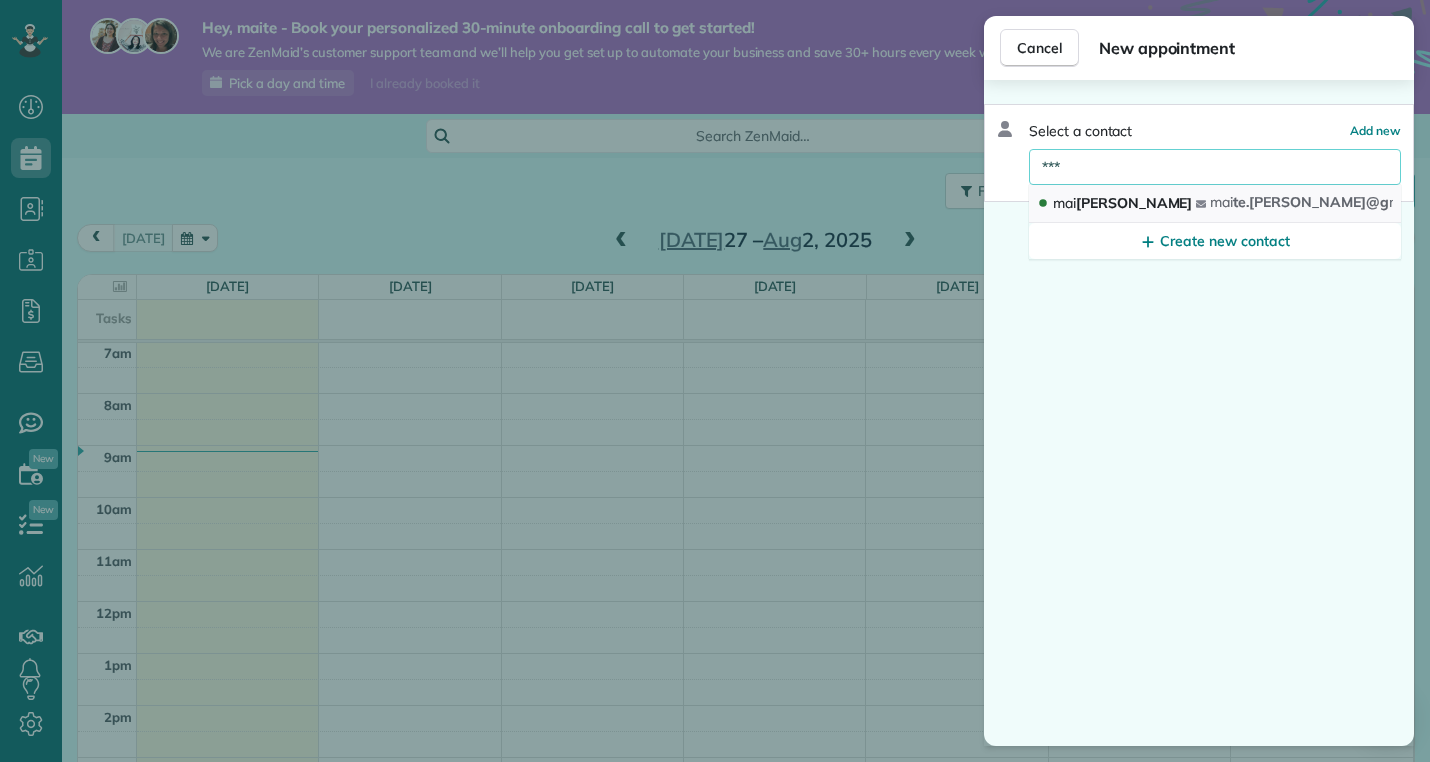 type on "***" 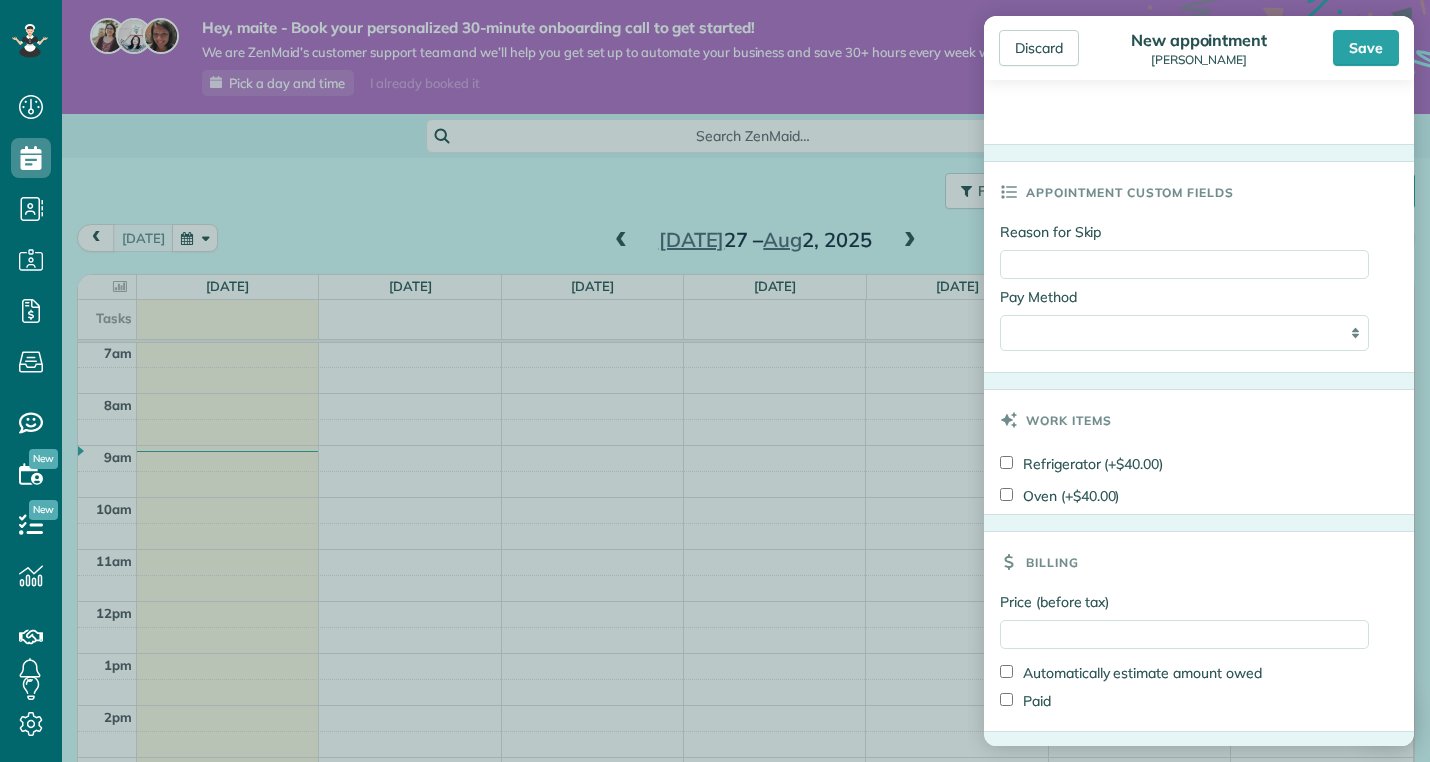 scroll, scrollTop: 975, scrollLeft: 0, axis: vertical 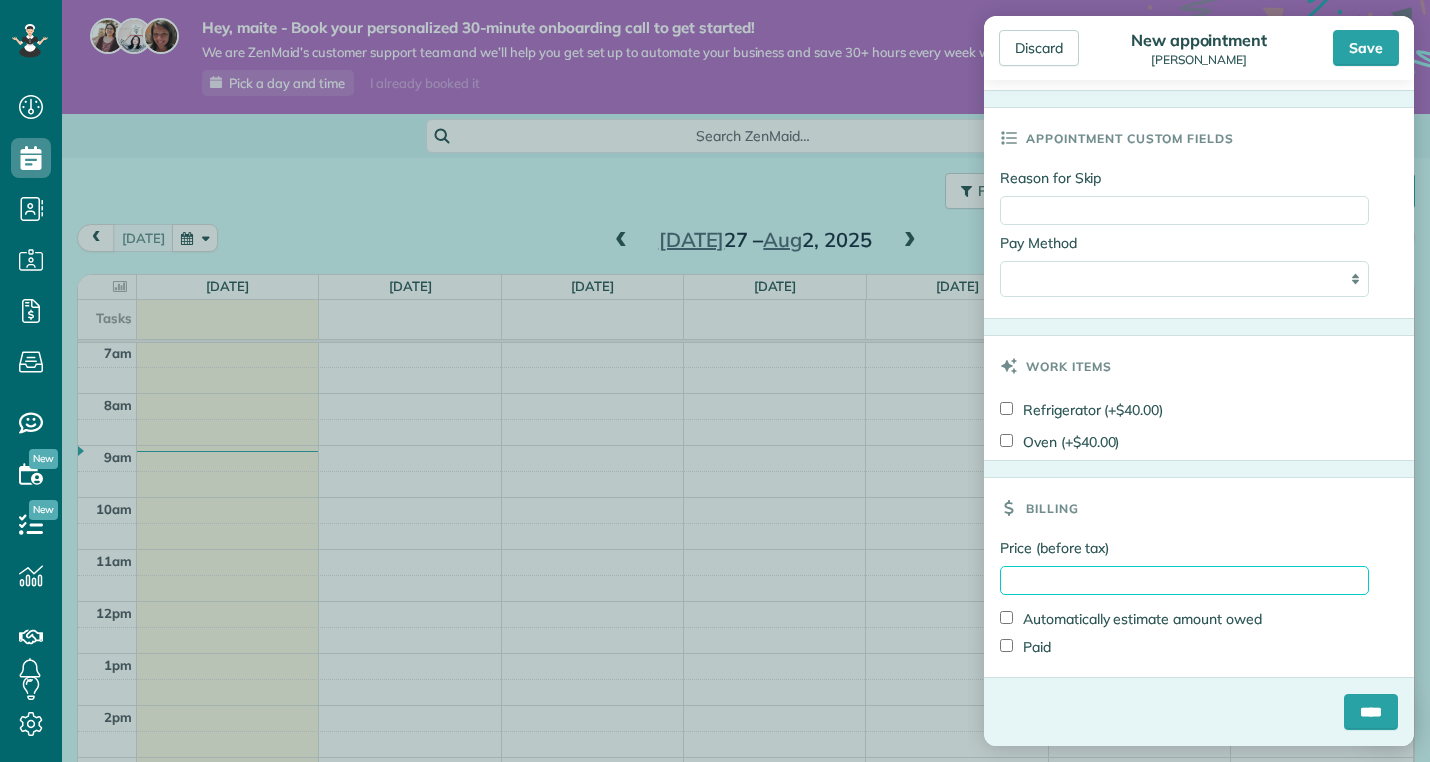 click on "Price (before tax)" at bounding box center (1184, 580) 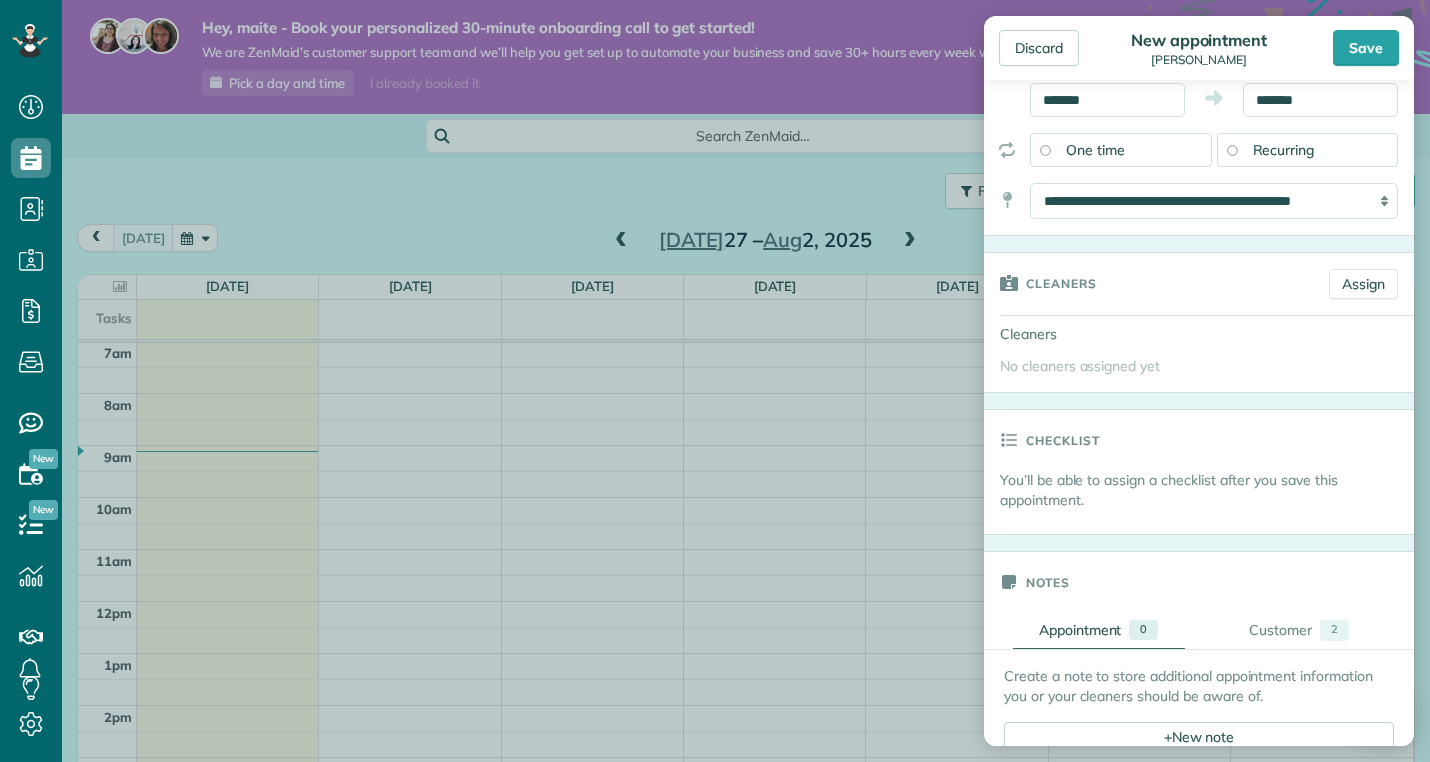 scroll, scrollTop: 68, scrollLeft: 0, axis: vertical 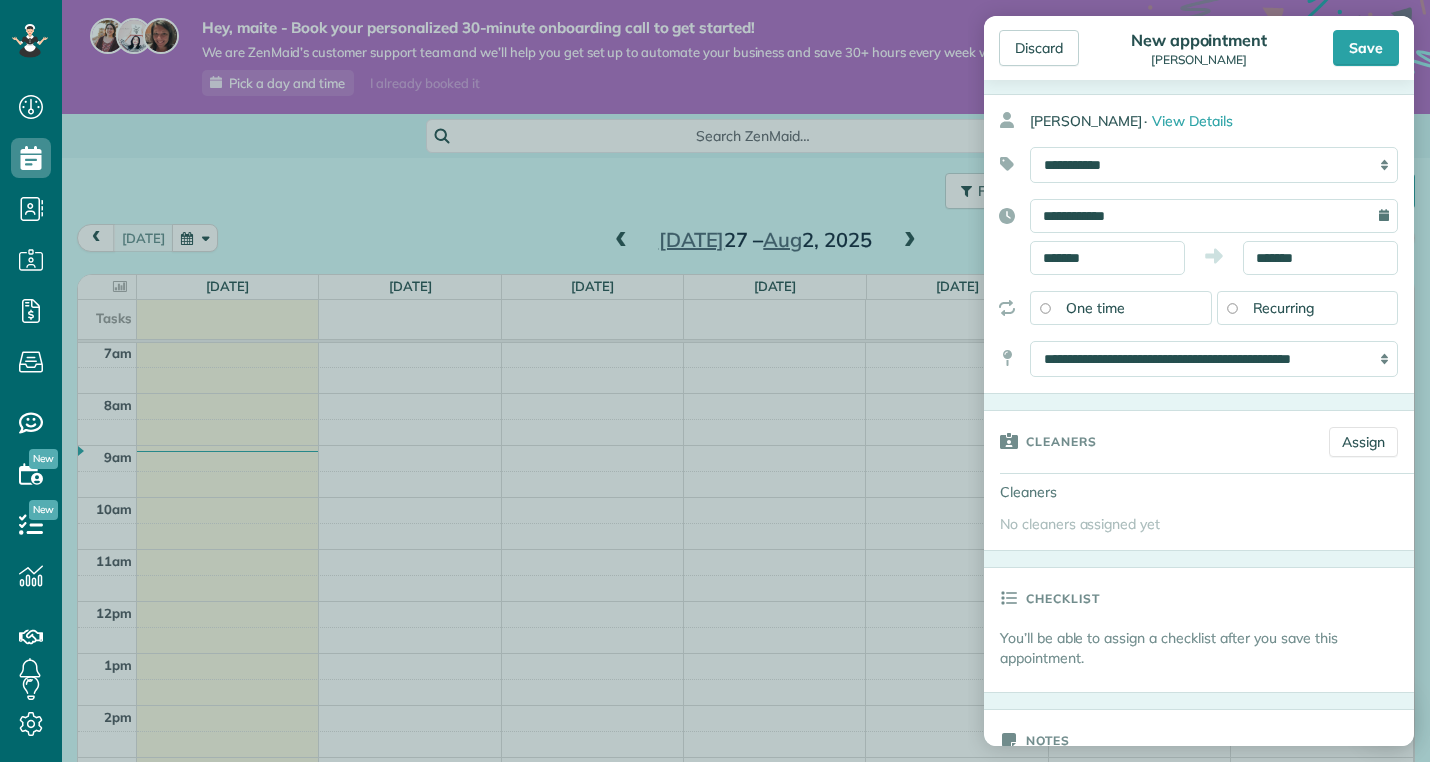 click on "Recurring" at bounding box center (1308, 308) 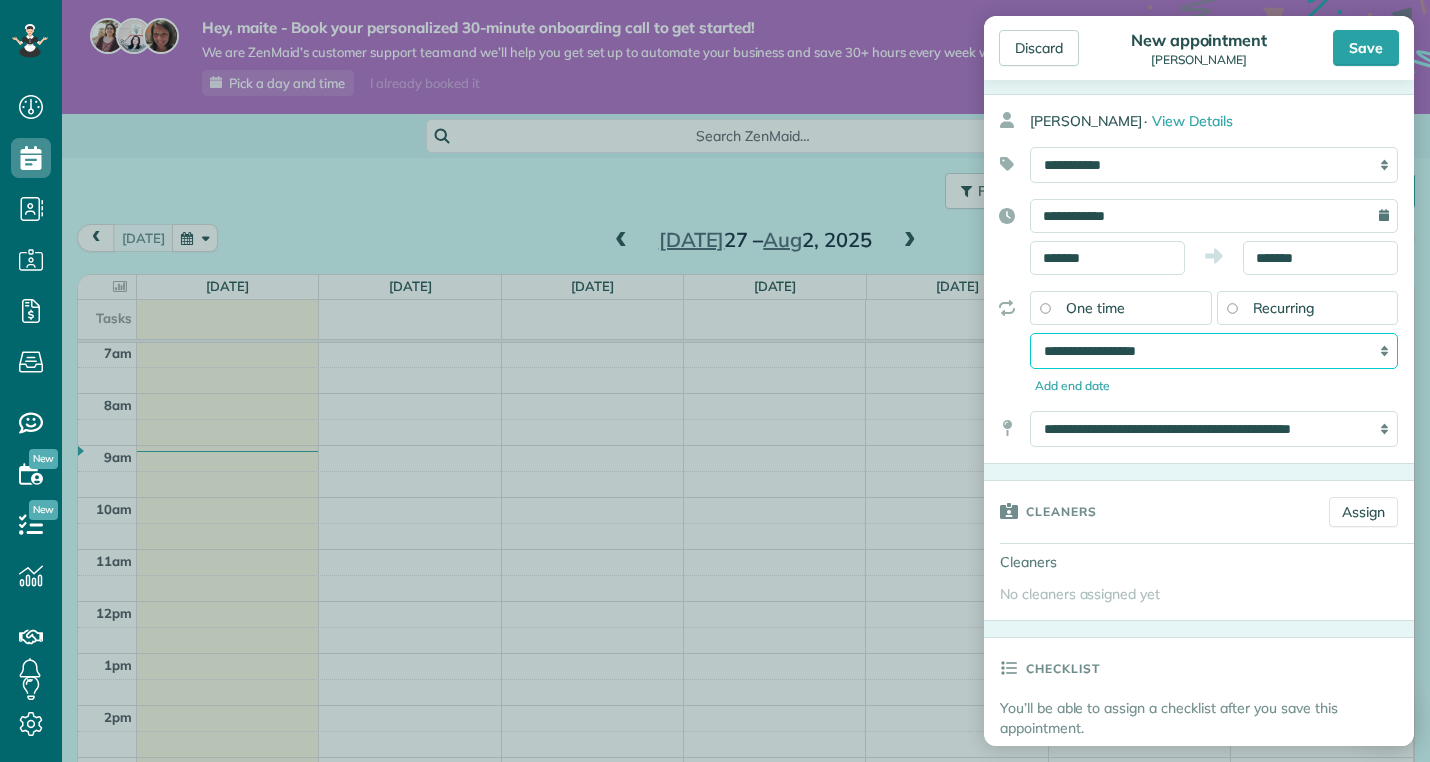 click on "**********" at bounding box center (1214, 351) 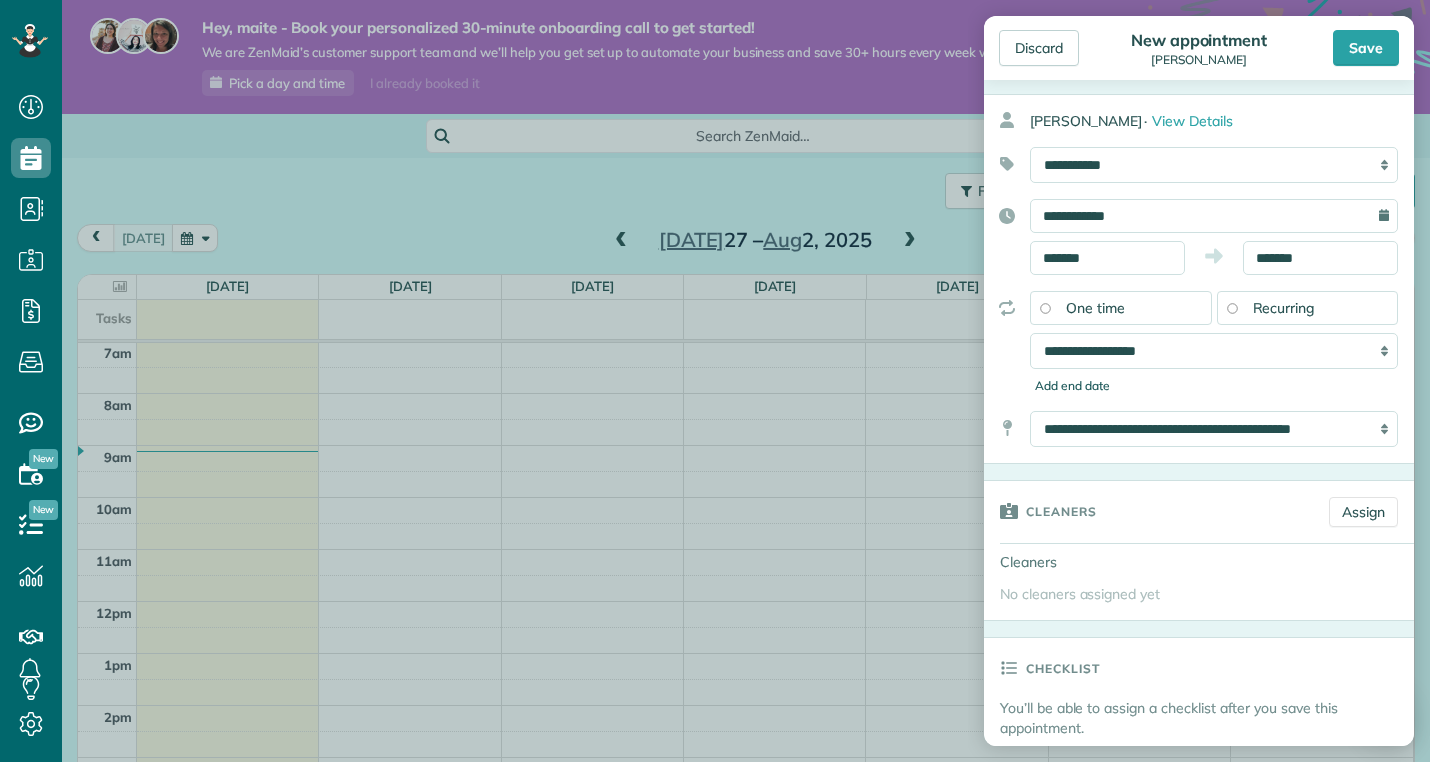 click on "Add end date" at bounding box center (1214, 386) 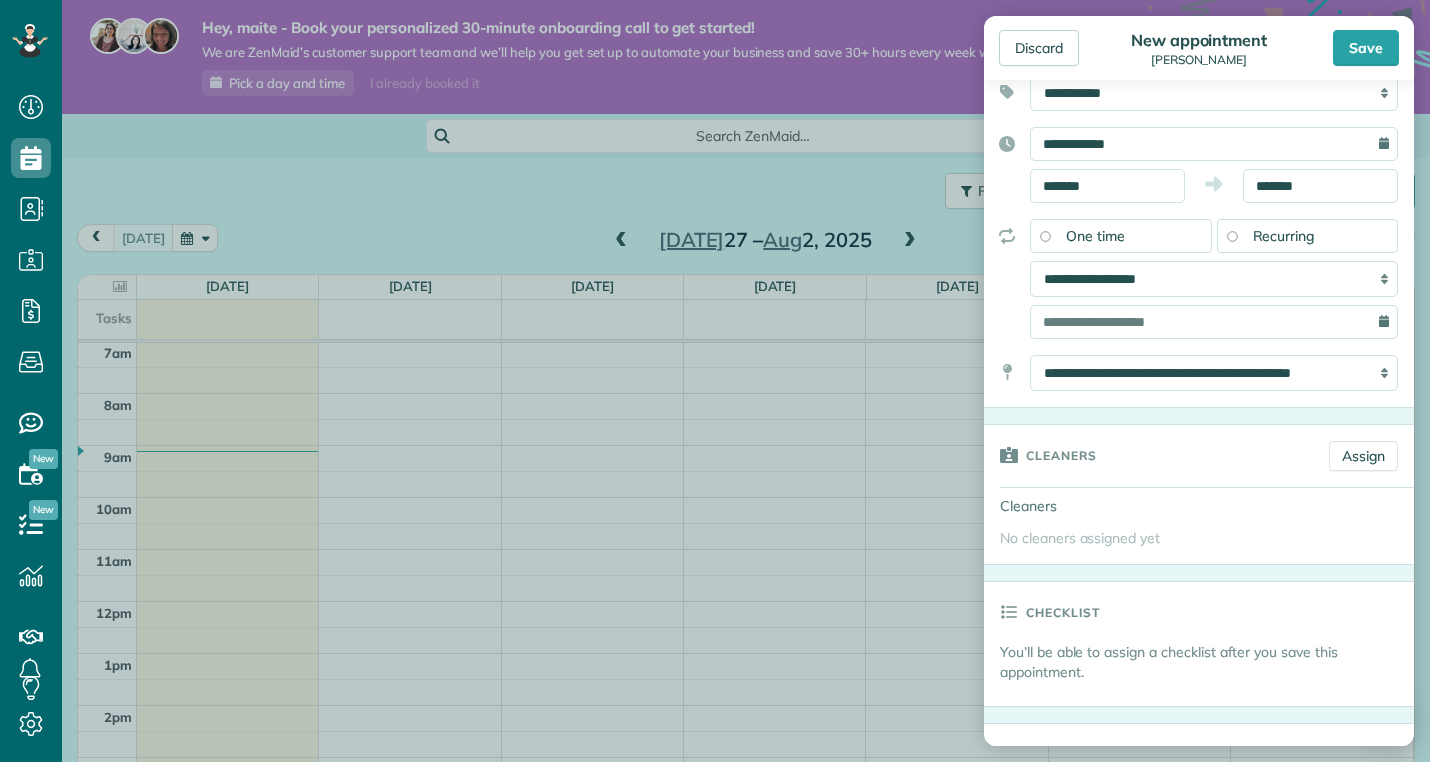 scroll, scrollTop: 262, scrollLeft: 0, axis: vertical 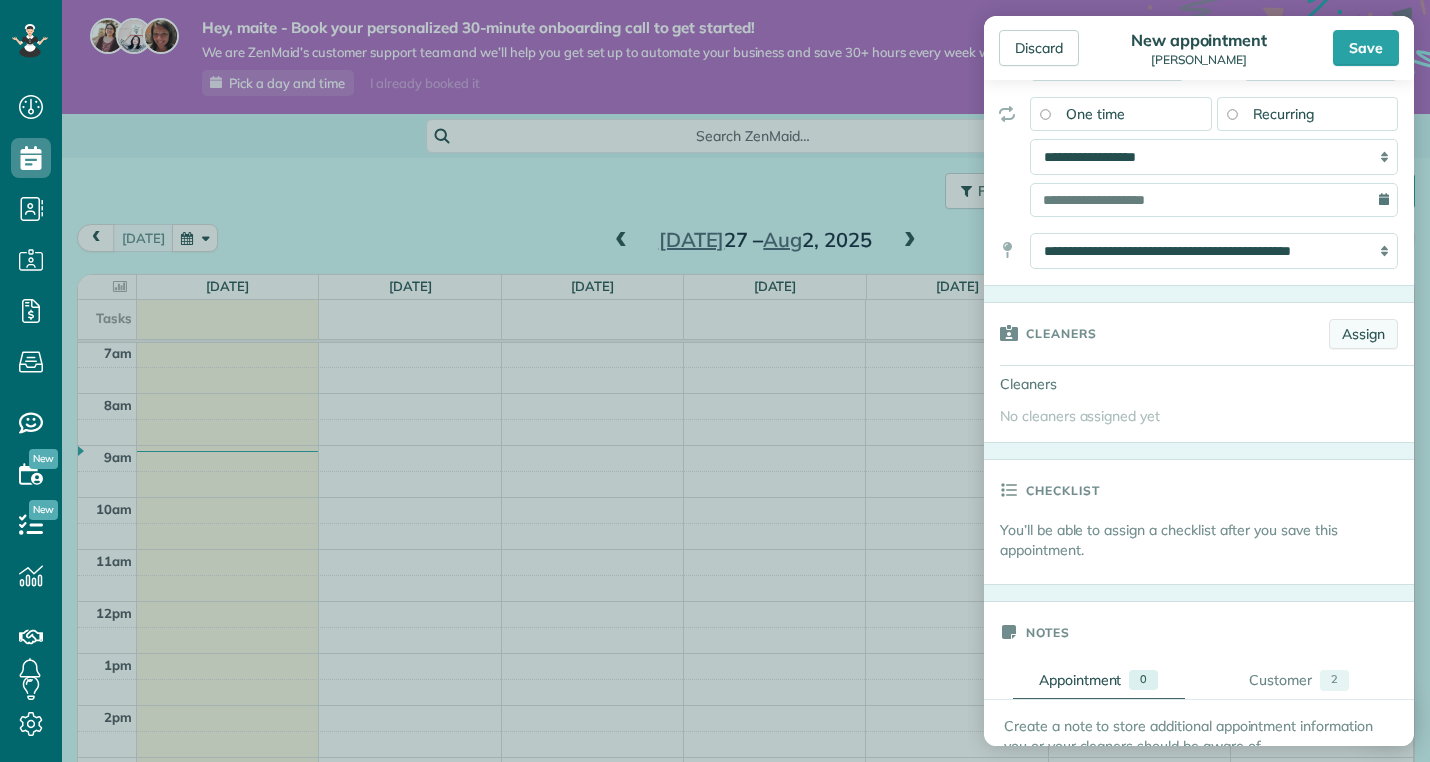click on "Assign" at bounding box center (1363, 334) 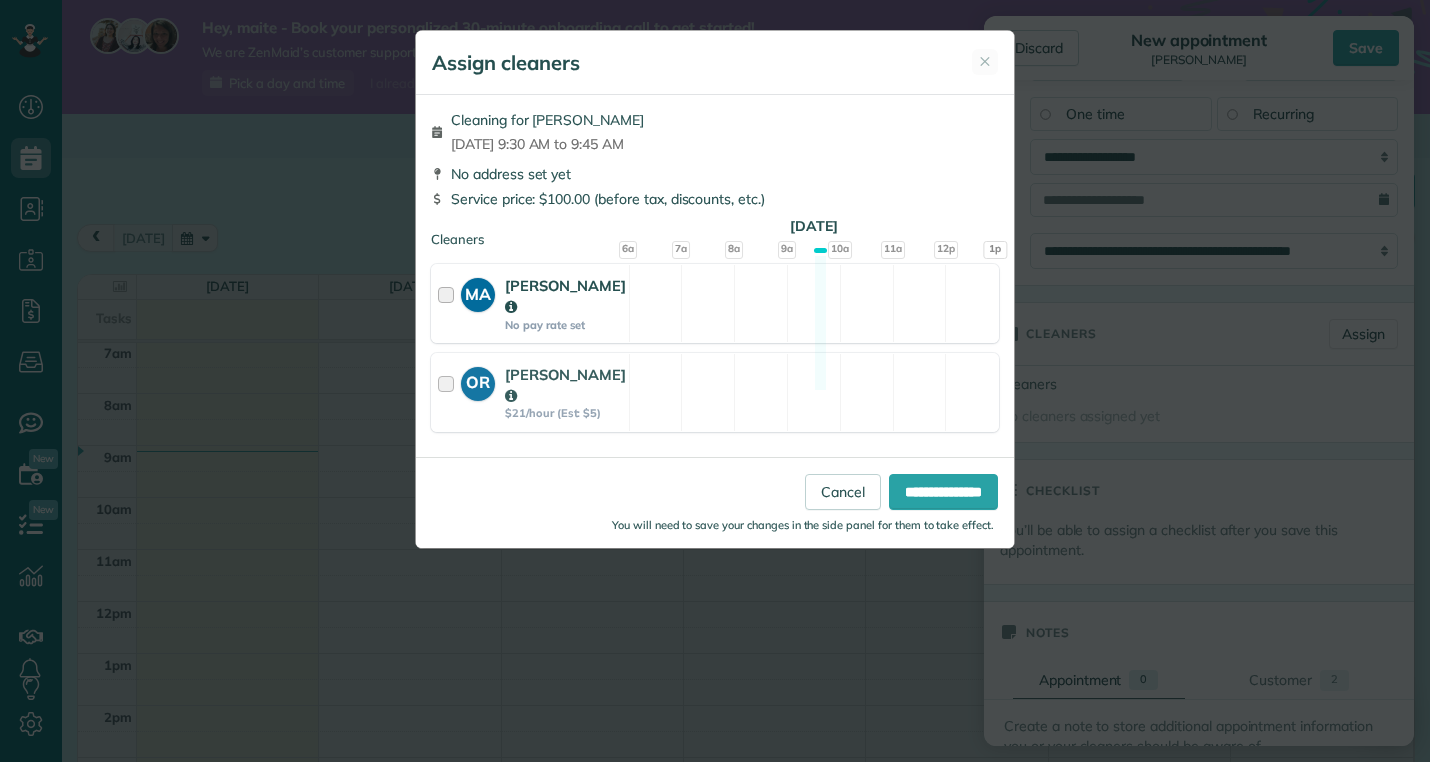 click on "No pay rate set" at bounding box center [565, 325] 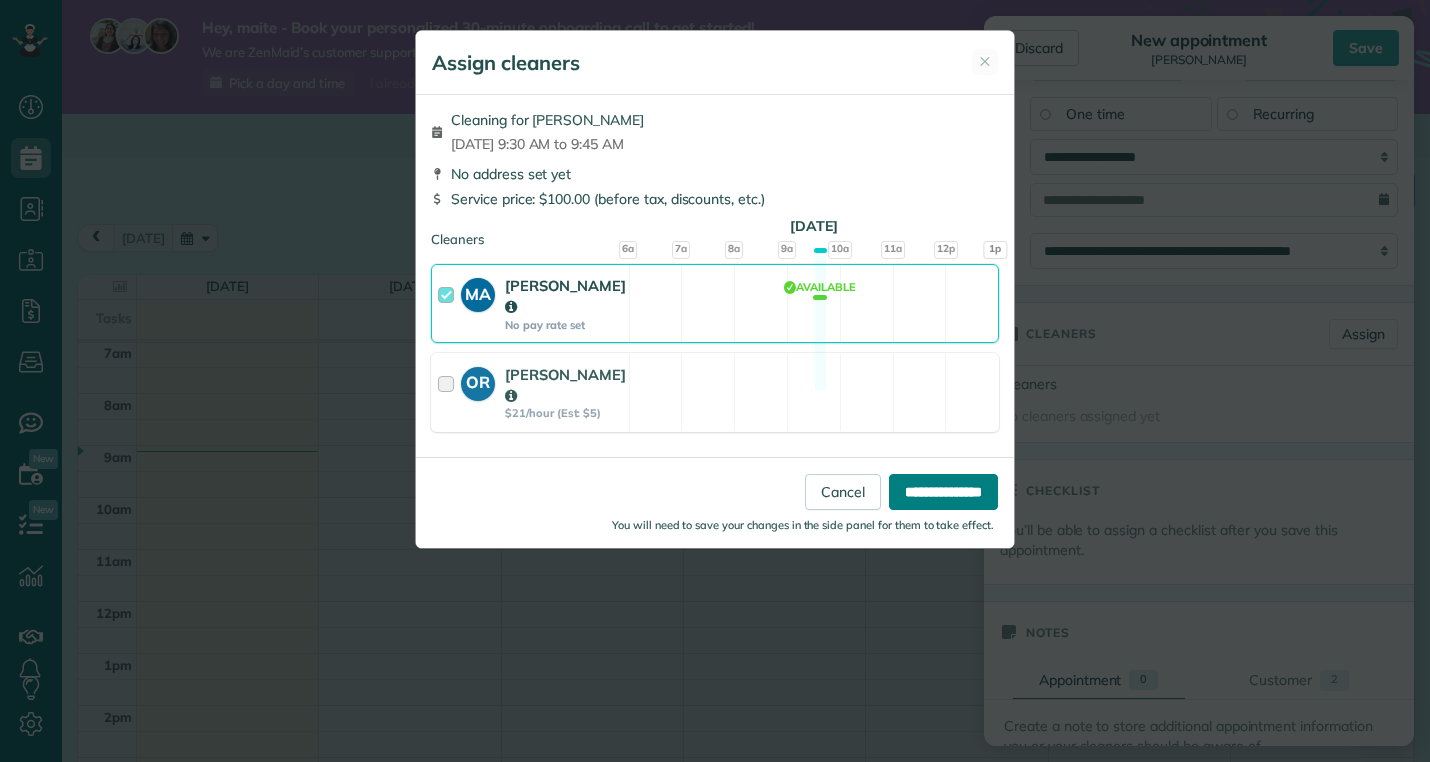 click on "**********" at bounding box center (943, 492) 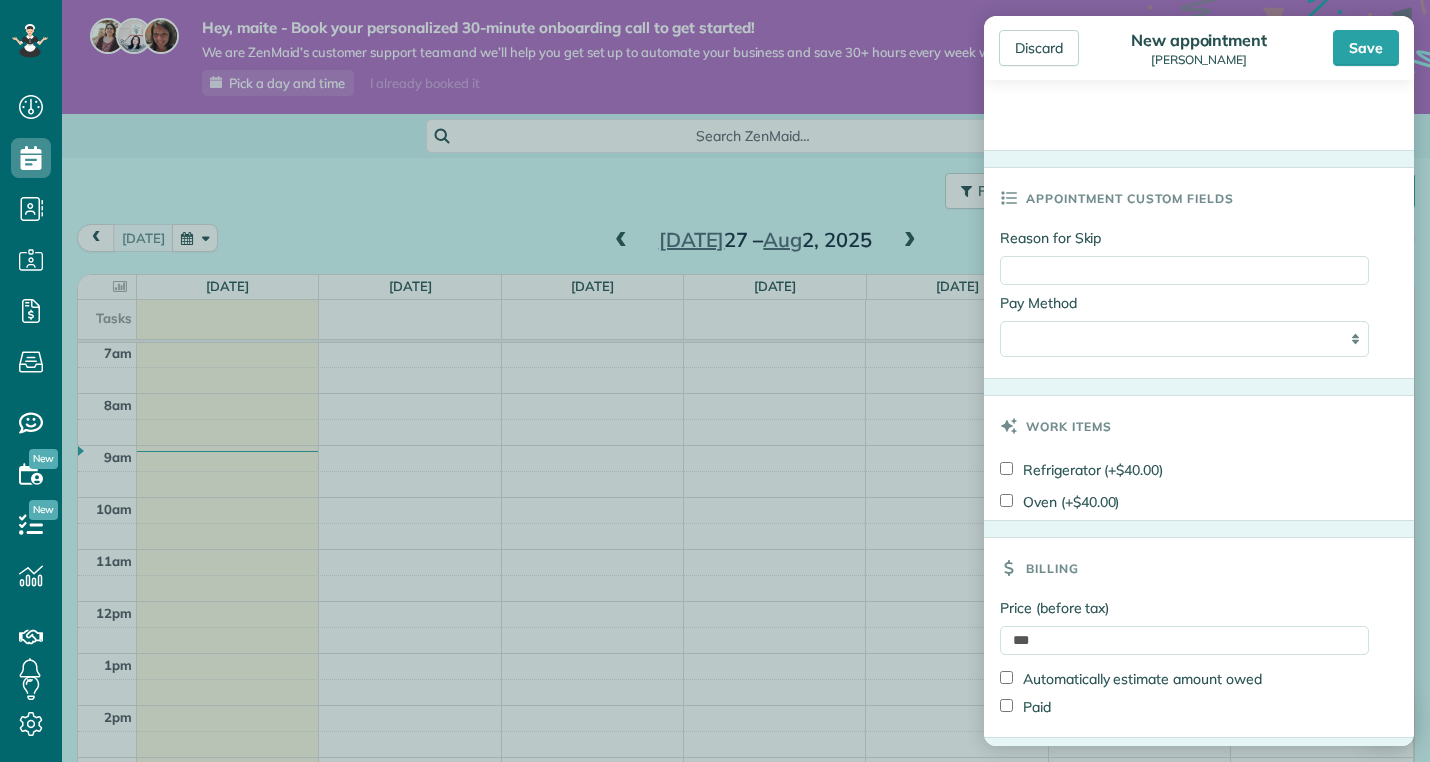 scroll, scrollTop: 1093, scrollLeft: 0, axis: vertical 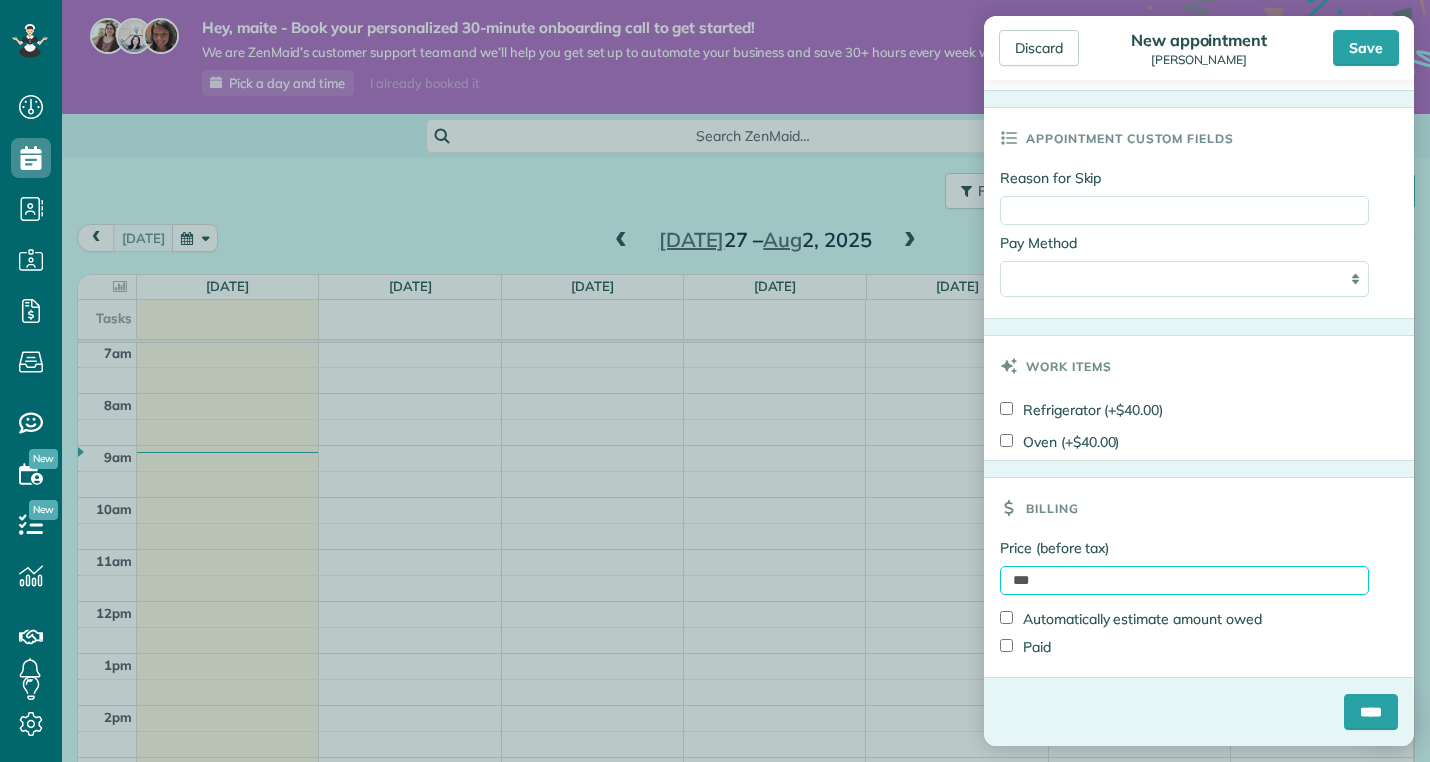 click on "***" at bounding box center [1184, 580] 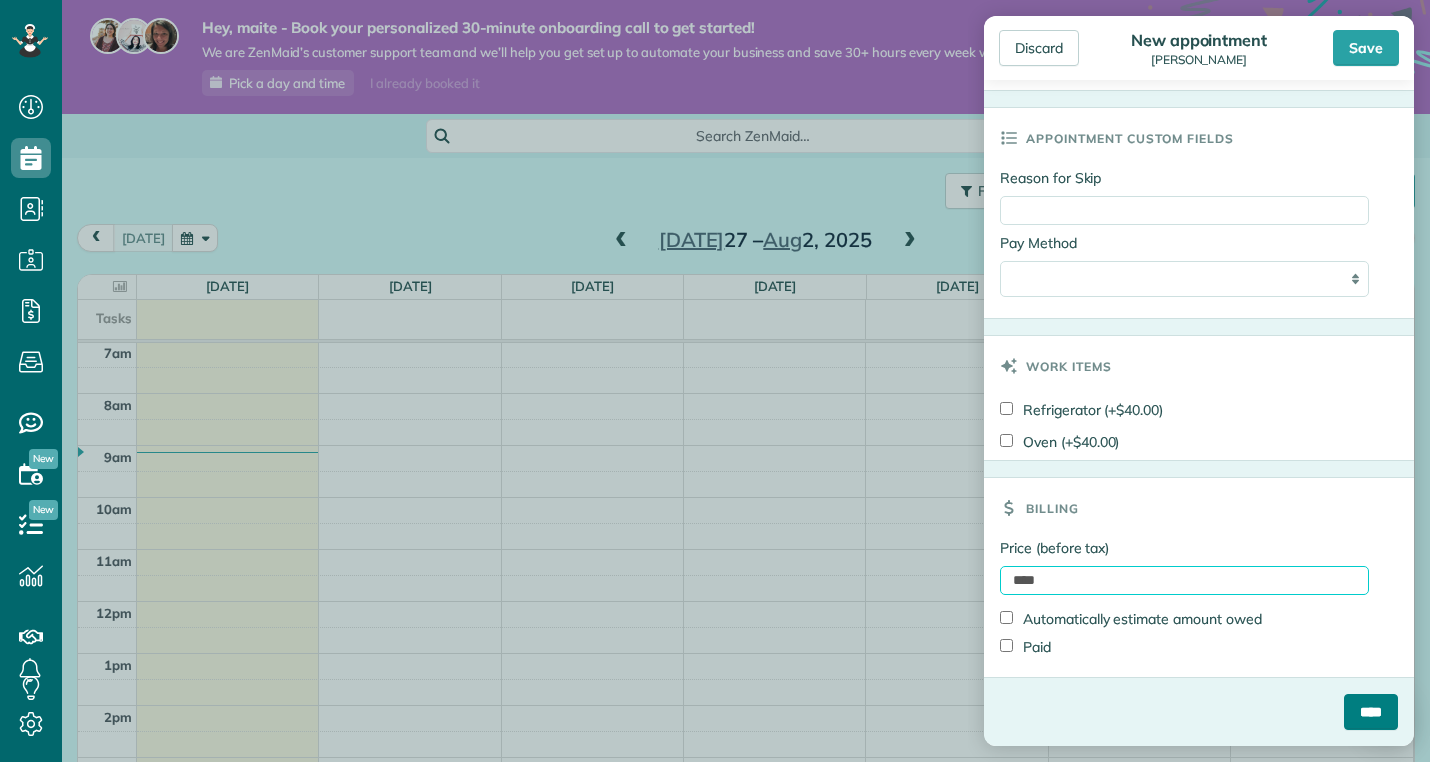 type on "****" 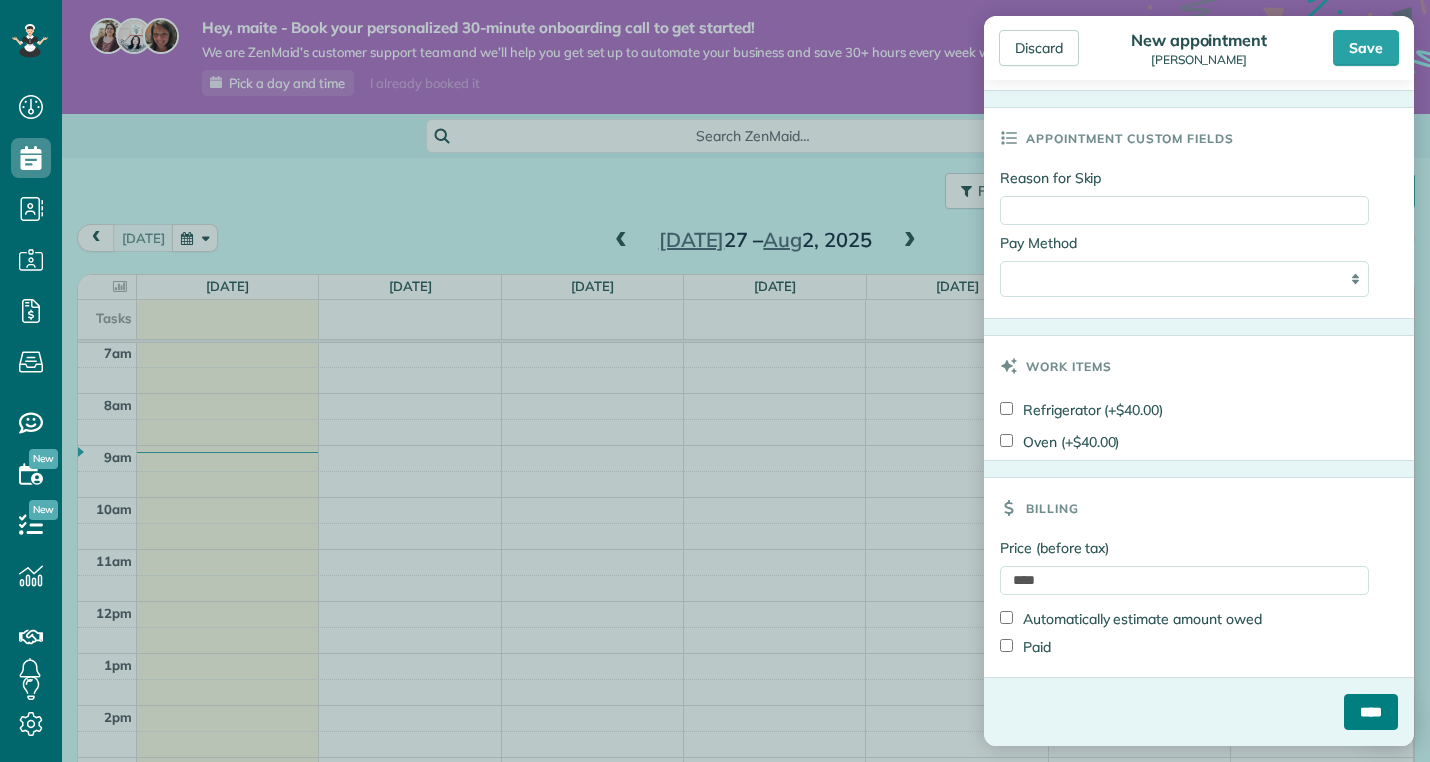 click on "****" at bounding box center [1371, 712] 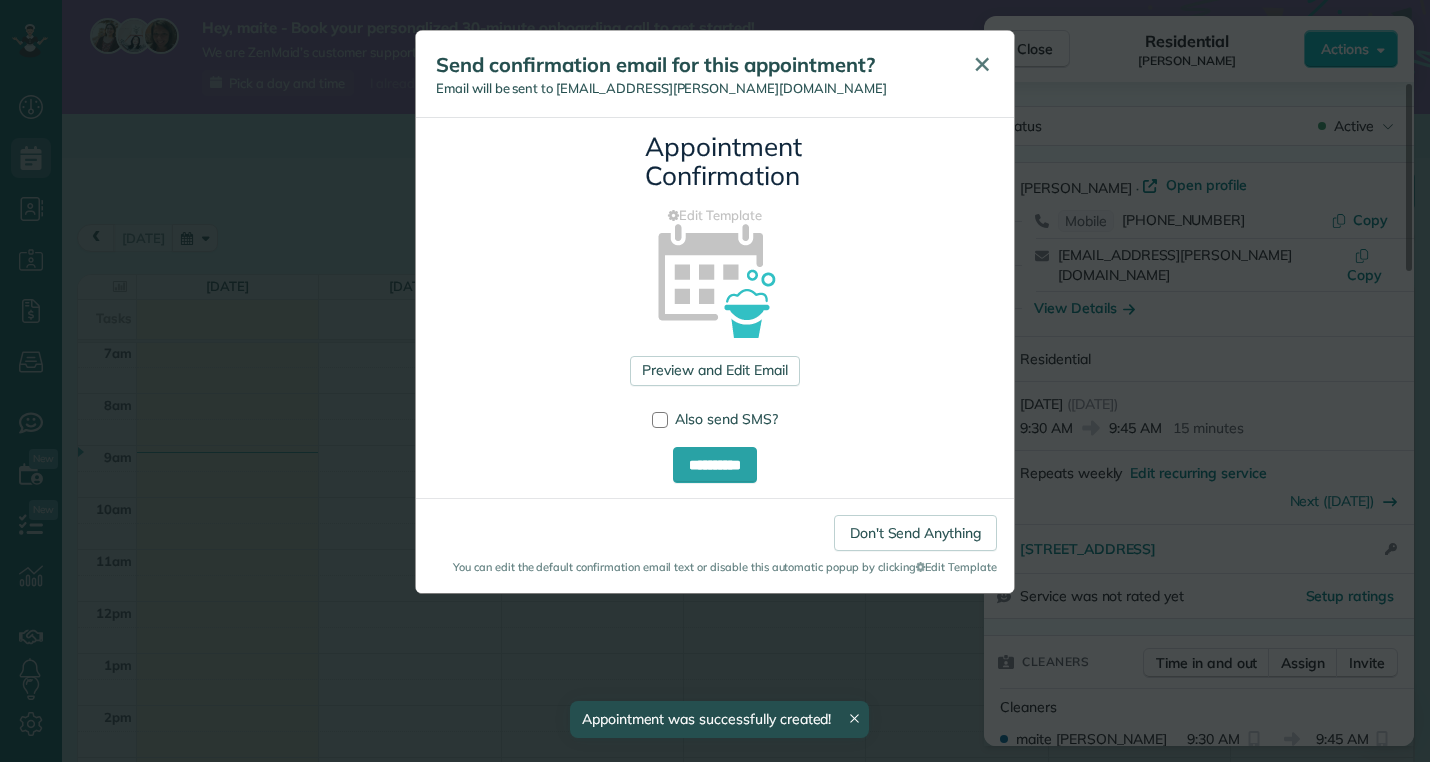 click on "✕" at bounding box center (982, 64) 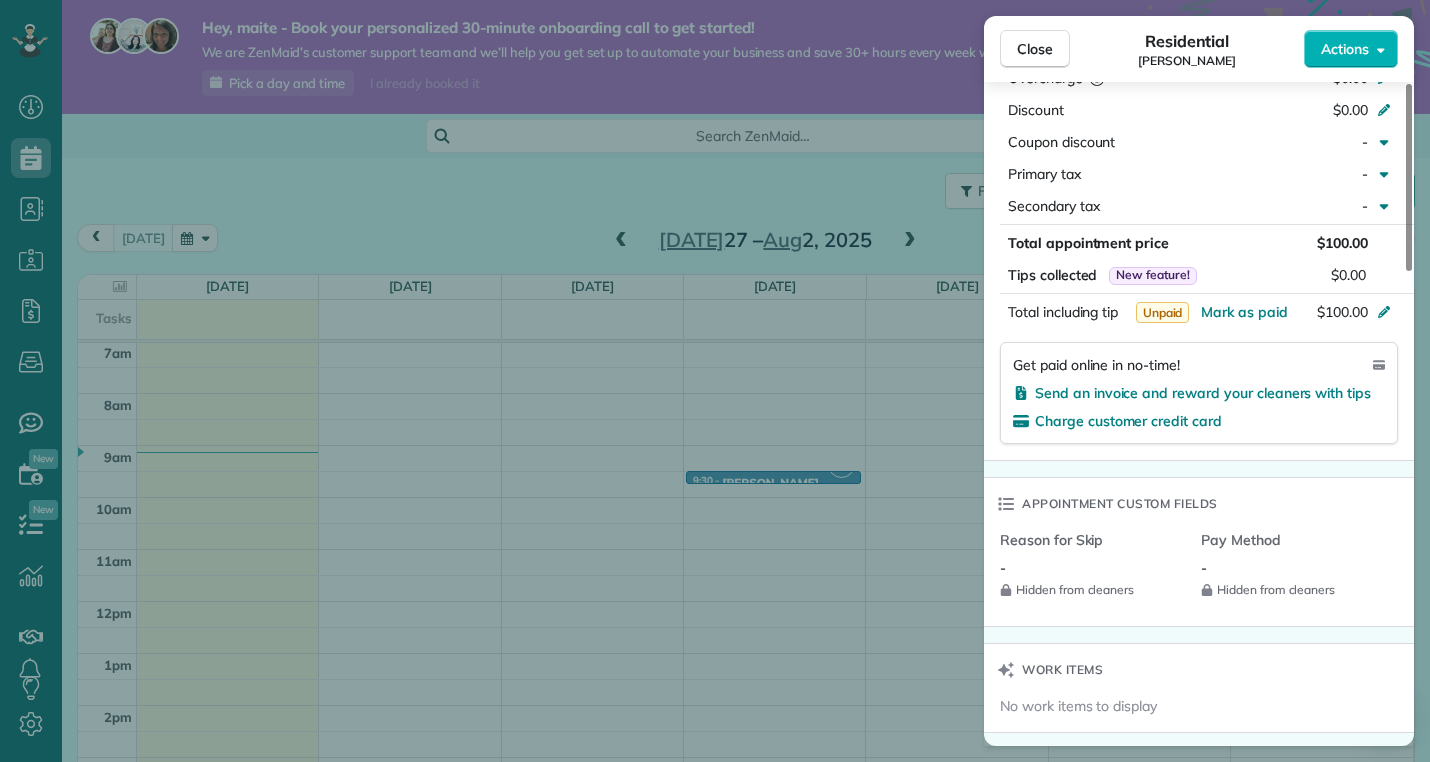 scroll, scrollTop: 951, scrollLeft: 0, axis: vertical 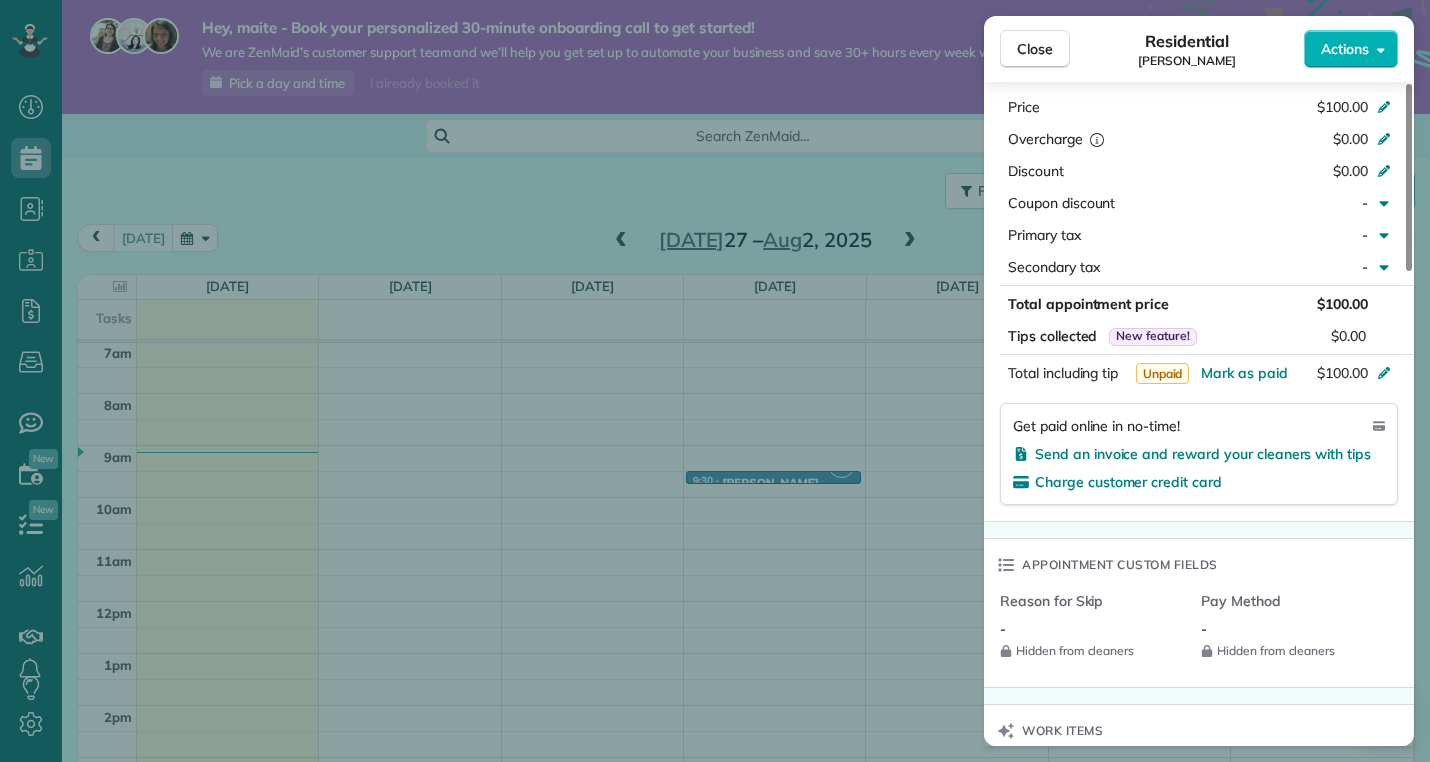 click on "Close Residential [PERSON_NAME] Actions Status Active [PERSON_NAME] · Open profile Mobile [PHONE_NUMBER] Copy [EMAIL_ADDRESS][PERSON_NAME][DOMAIN_NAME] Copy View Details Residential [DATE] ( [DATE] ) 9:30 AM 9:45 AM 15 minutes Repeats weekly Edit recurring service Next ([DATE]) [STREET_ADDRESS] Open access information Service was not rated yet Setup ratings Cleaners Time in and out Assign Invite Cleaners [PERSON_NAME] 9:30 AM 9:45 AM Checklist Try Now Keep this appointment up to your standards. Stay on top of every detail, keep your cleaners organised, and your client happy. Assign a checklist Watch a 5 min demo Billing Billing actions Price $100.00 Overcharge $0.00 Discount $0.00 Coupon discount - Primary tax - Secondary tax - Total appointment price $100.00 Tips collected New feature! $0.00 Unpaid Mark as paid Total including tip $100.00 Get paid online in no-time! Send an invoice and reward your cleaners with tips Charge customer credit card Reason for Skip - - 0 2" at bounding box center (715, 381) 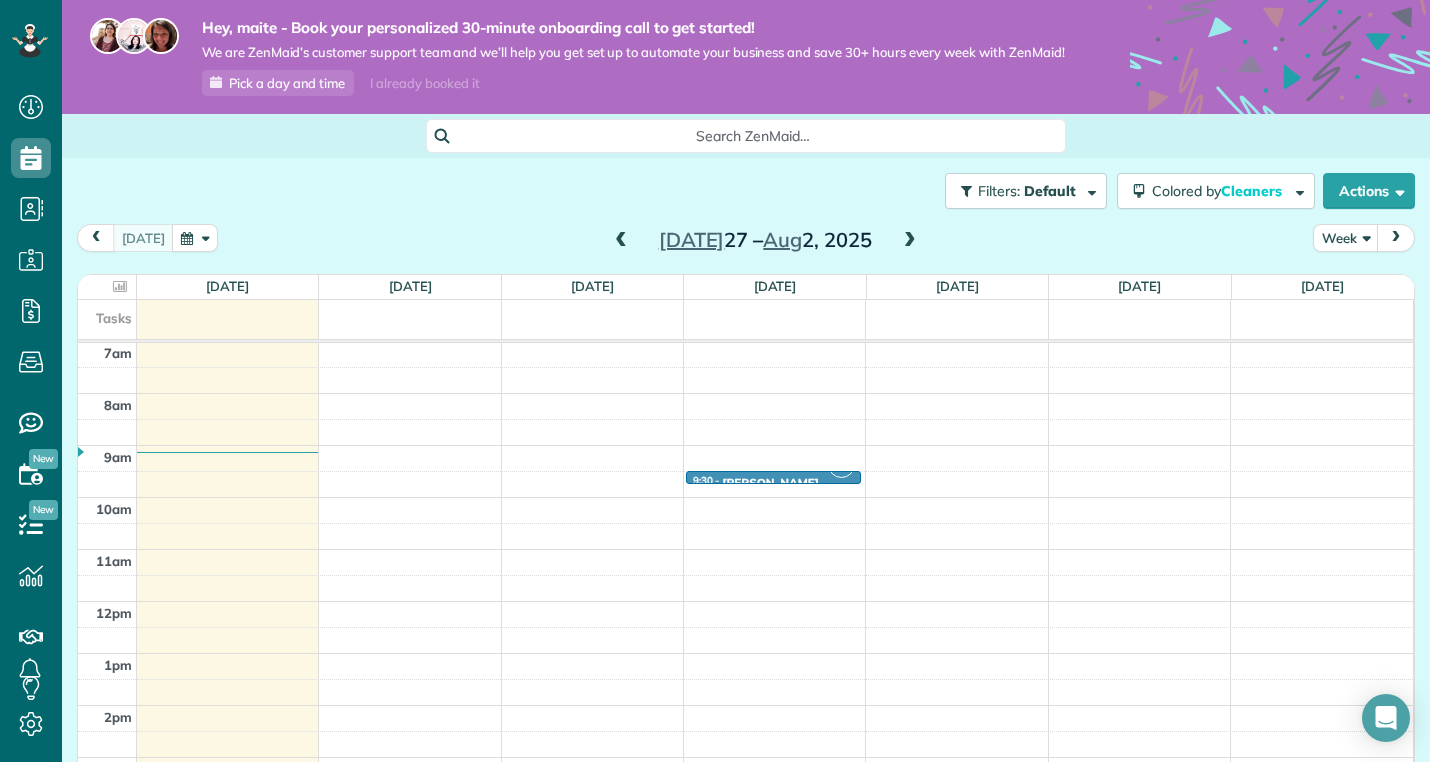 click at bounding box center (910, 241) 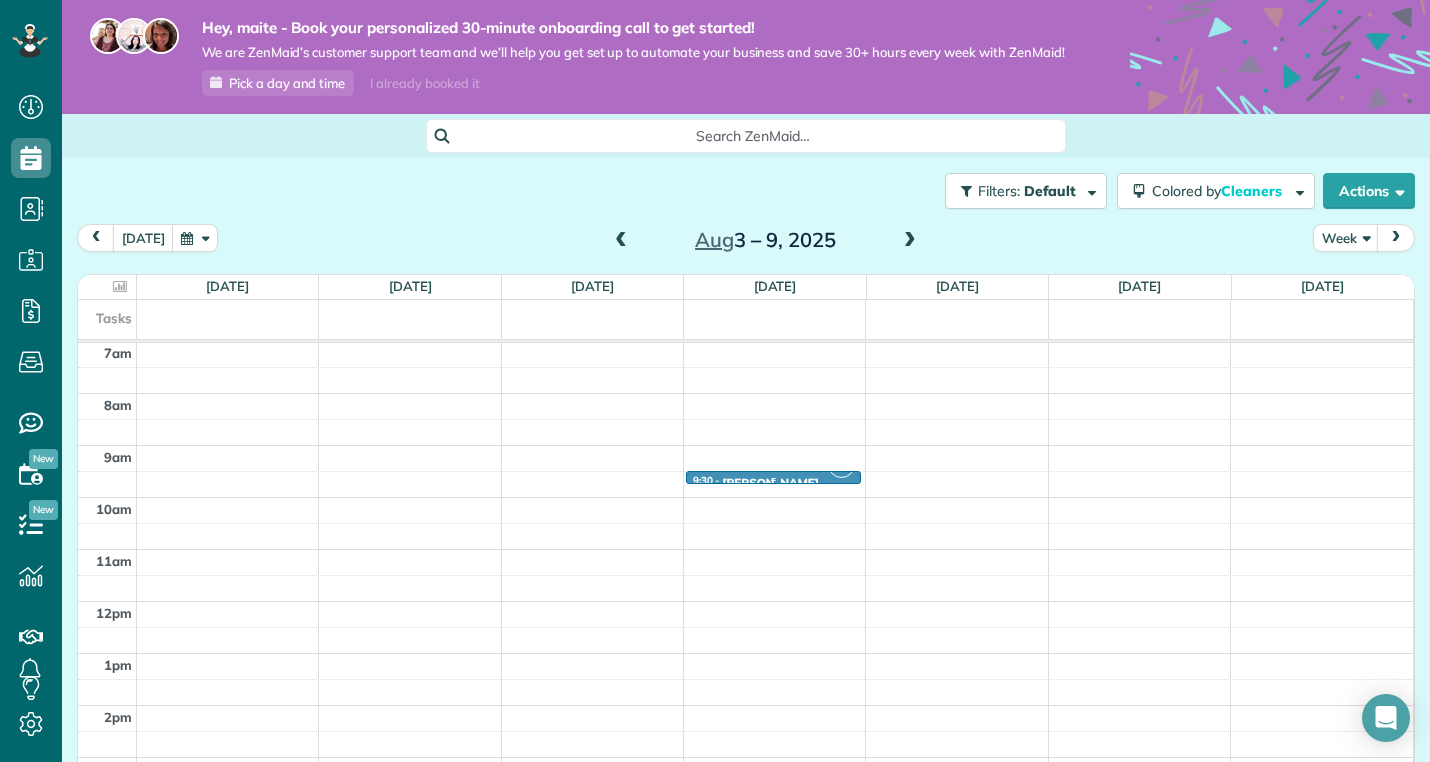 click at bounding box center [773, 479] 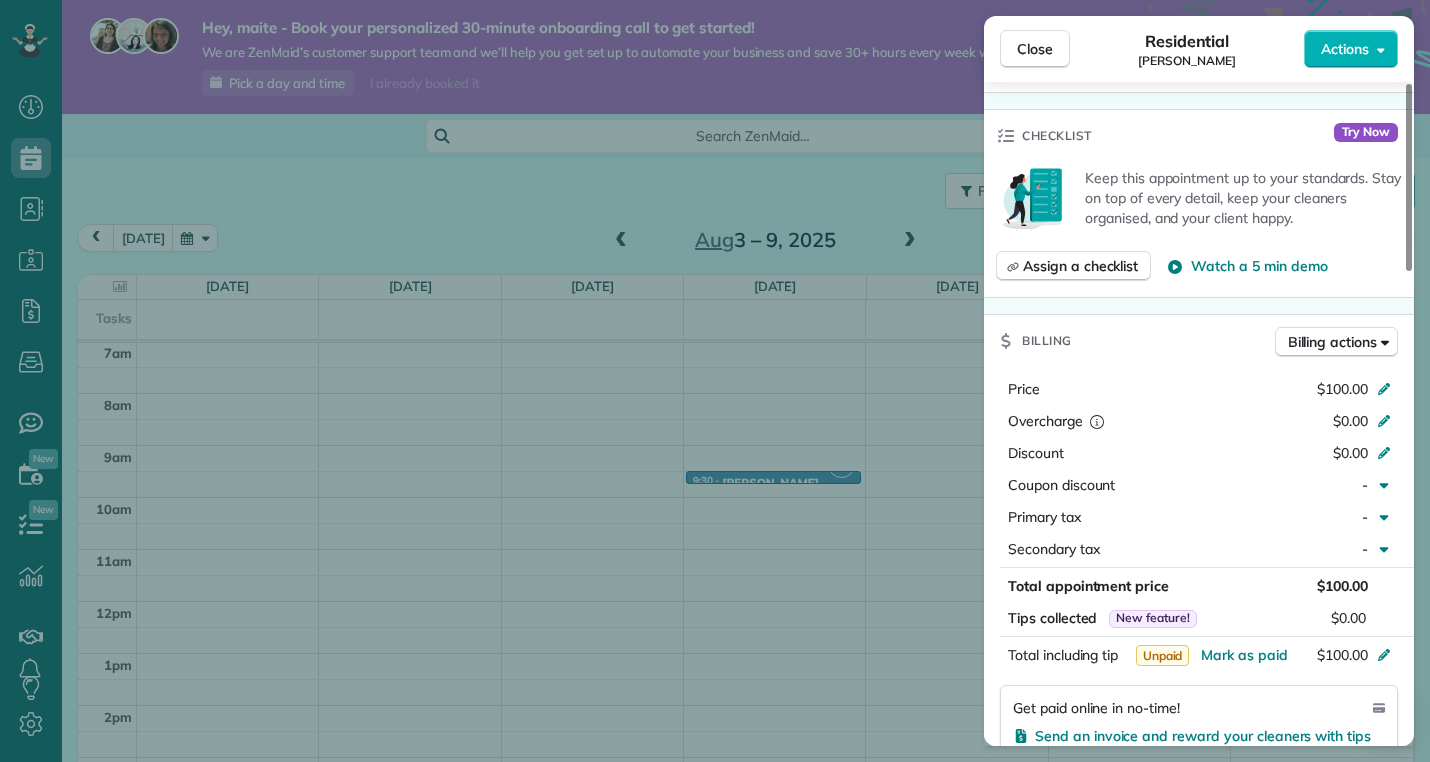 scroll, scrollTop: 605, scrollLeft: 0, axis: vertical 